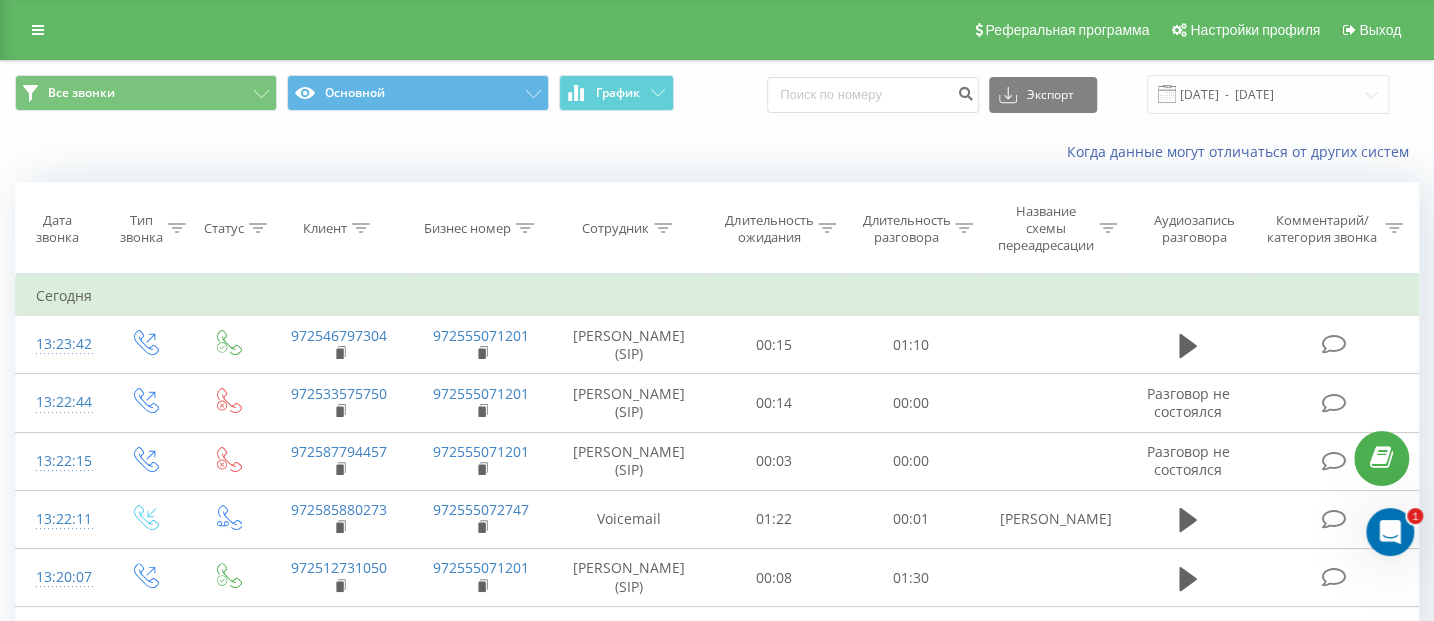 scroll, scrollTop: 0, scrollLeft: 0, axis: both 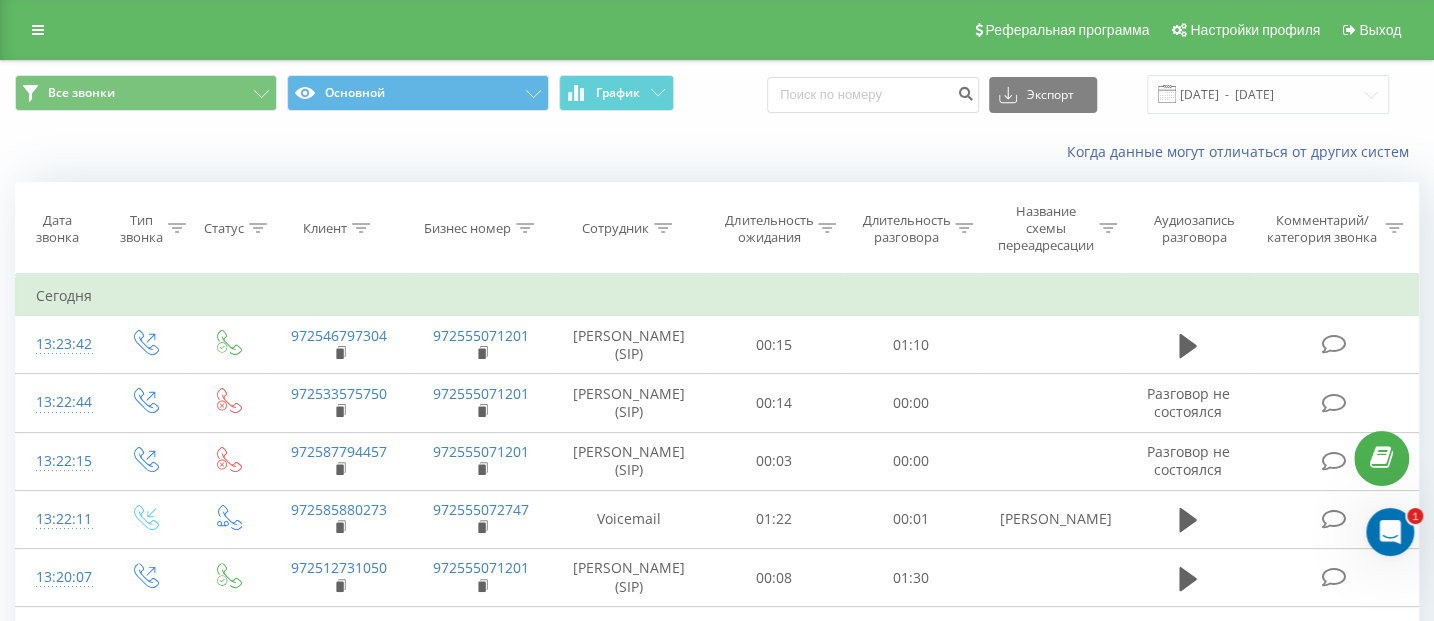 click on "Все звонки Основной График Экспорт .csv .xls .xlsx 13.06.2025  -  13.07.2025" at bounding box center (717, 94) 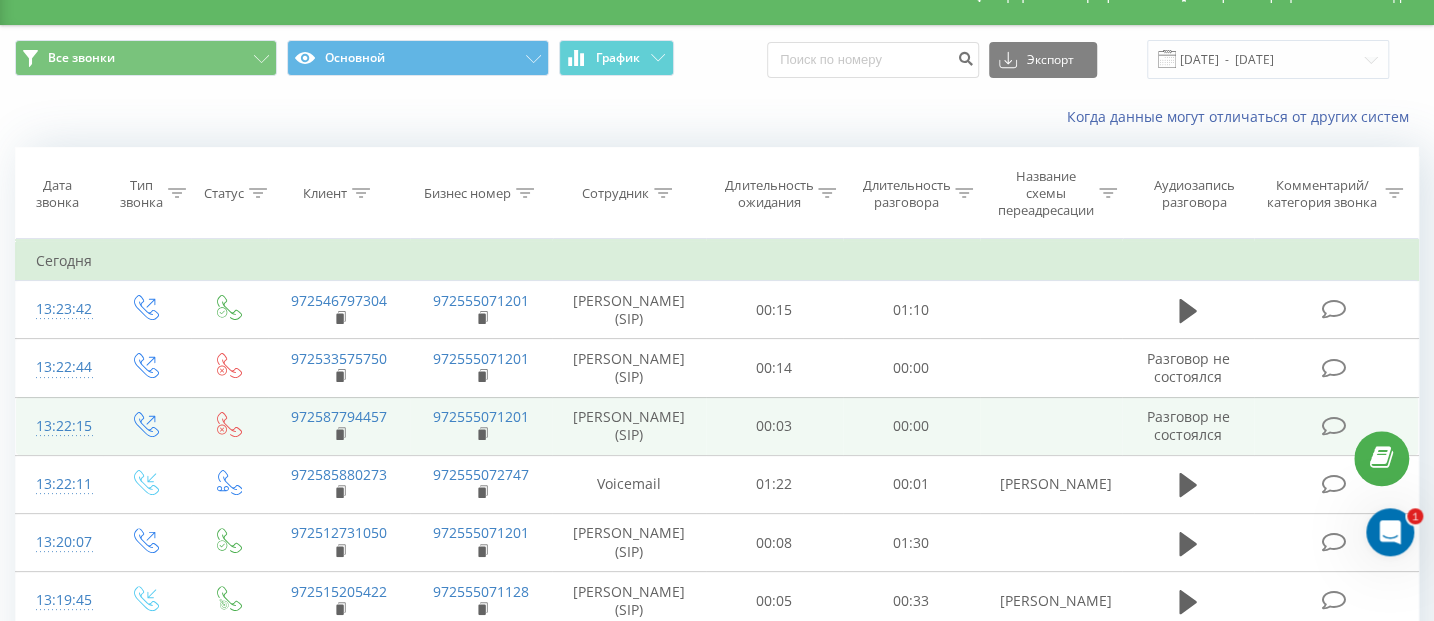 scroll, scrollTop: 0, scrollLeft: 0, axis: both 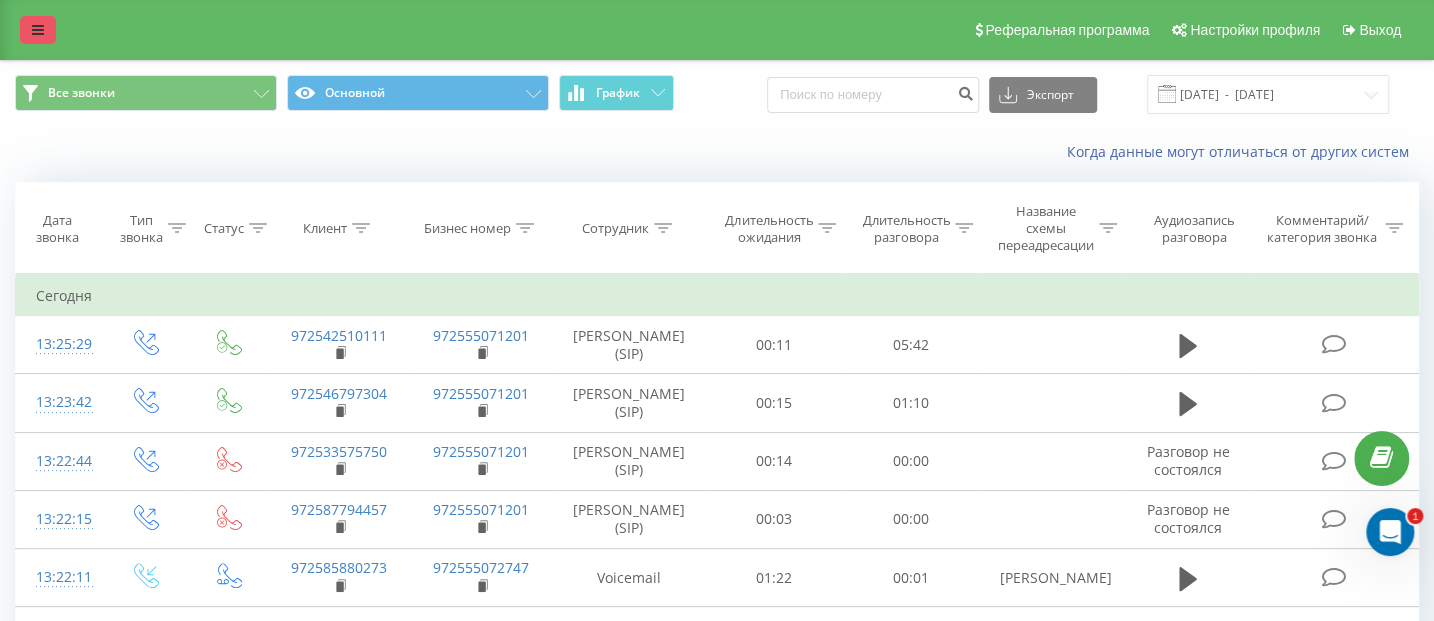 click at bounding box center (38, 30) 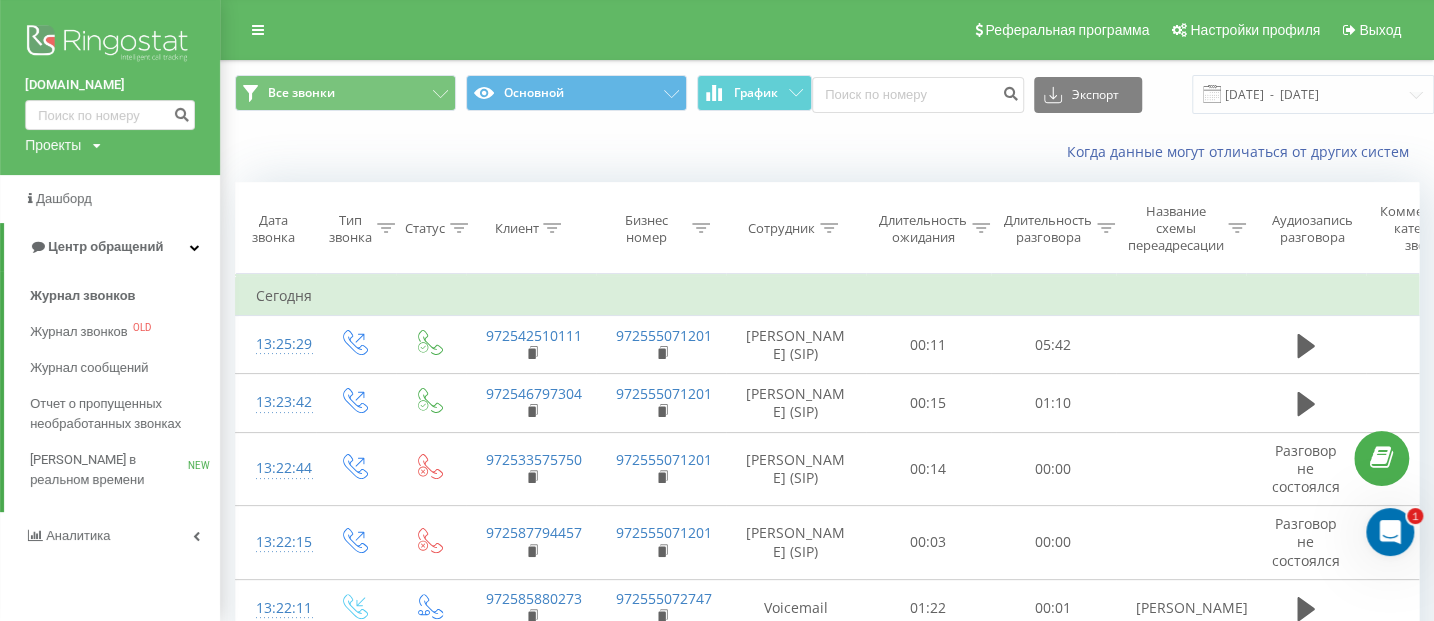 click at bounding box center [110, 45] 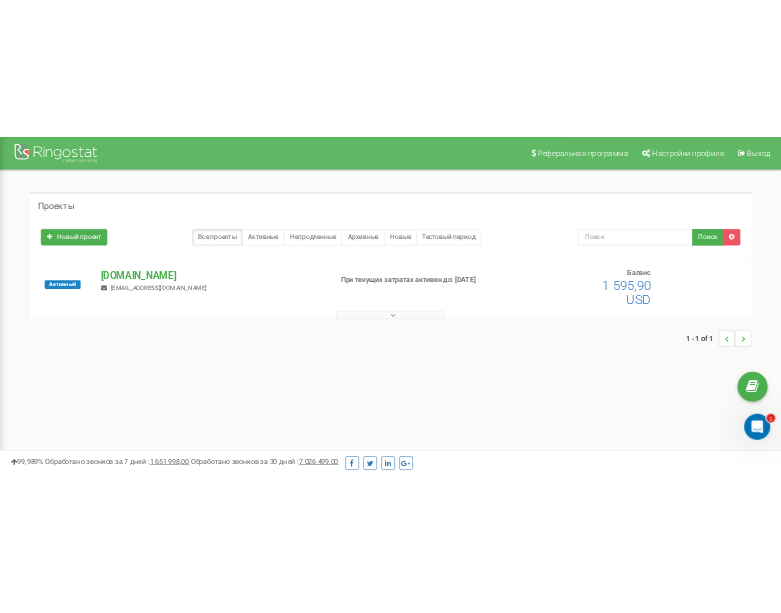 scroll, scrollTop: 0, scrollLeft: 0, axis: both 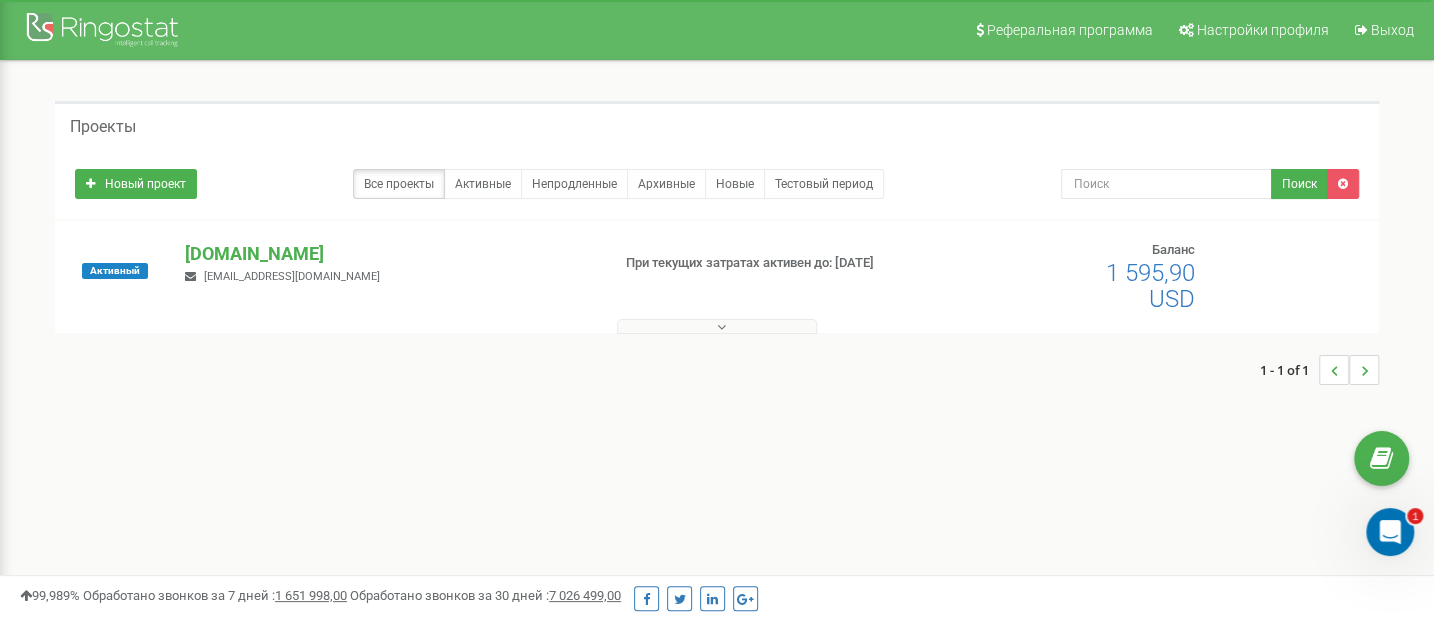 click at bounding box center (717, 322) 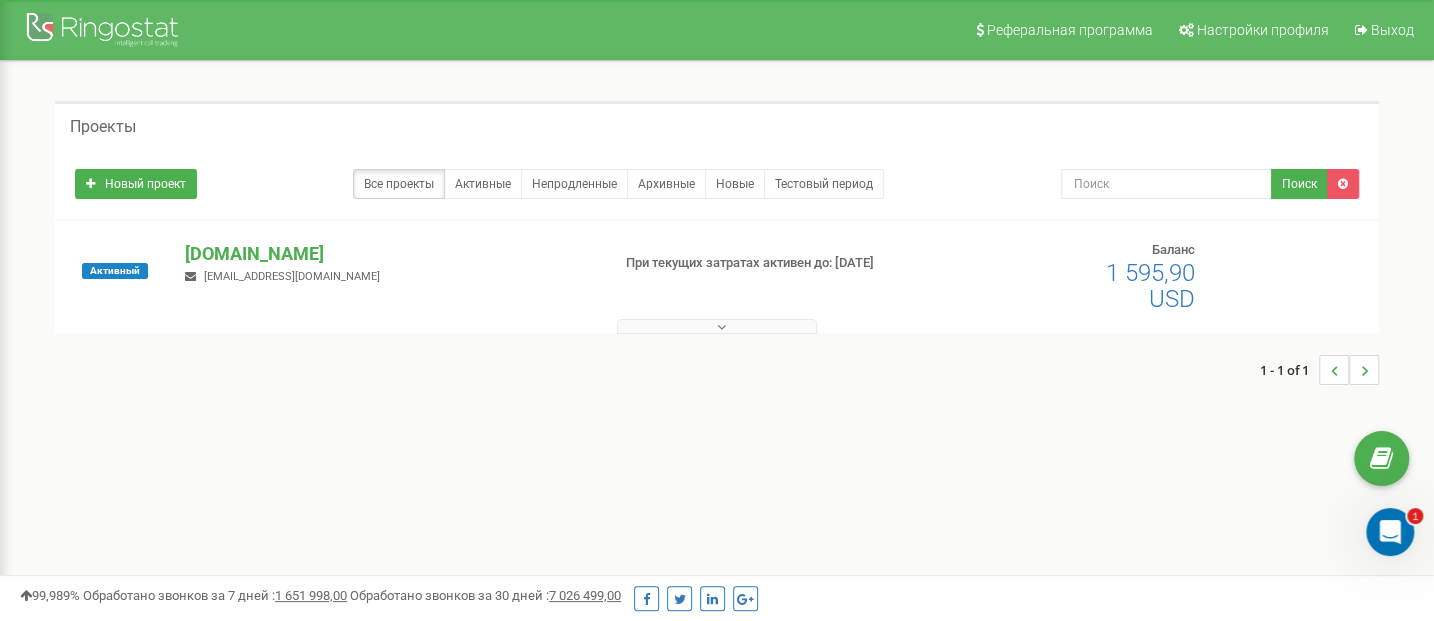 click at bounding box center (717, 326) 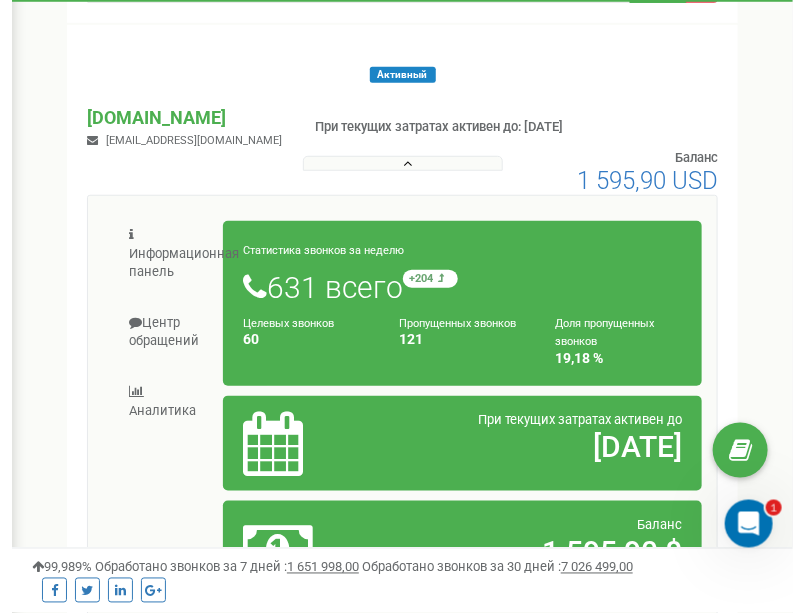 scroll, scrollTop: 316, scrollLeft: 0, axis: vertical 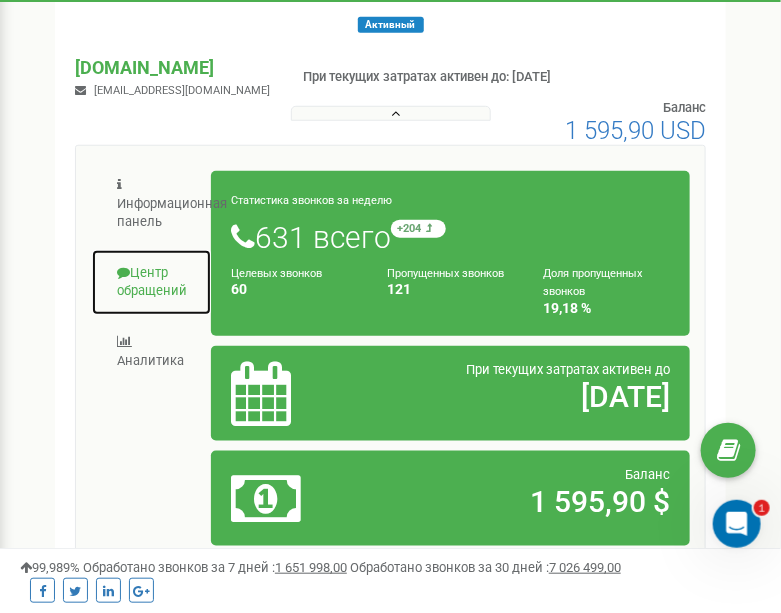 click on "Центр обращений" at bounding box center (151, 282) 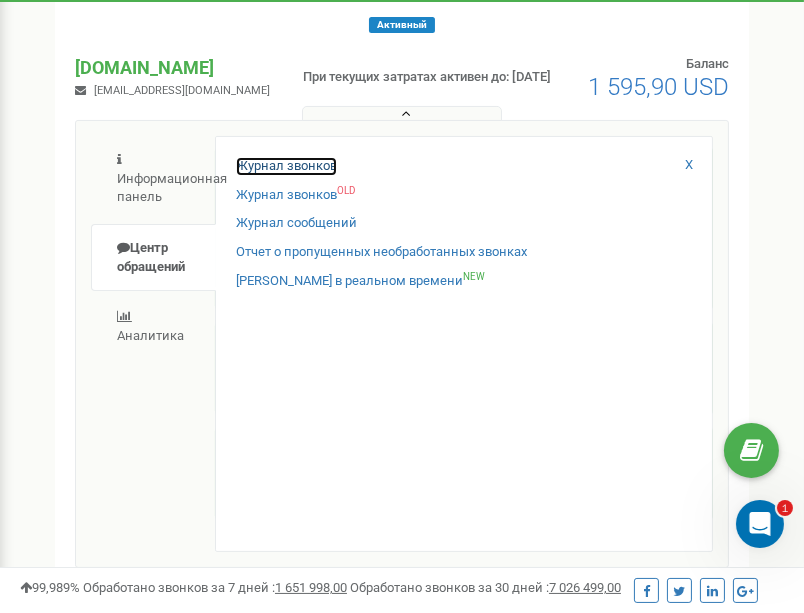 click on "Журнал звонков" at bounding box center [286, 166] 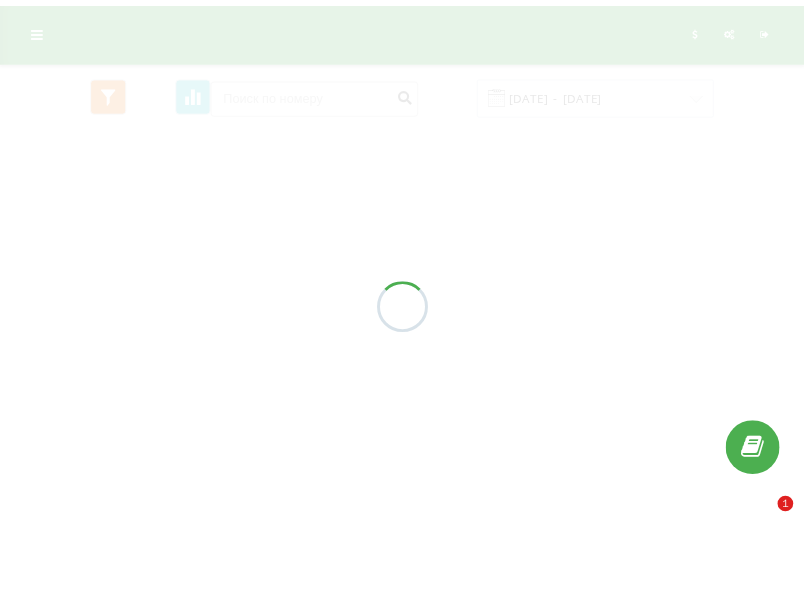 scroll, scrollTop: 0, scrollLeft: 0, axis: both 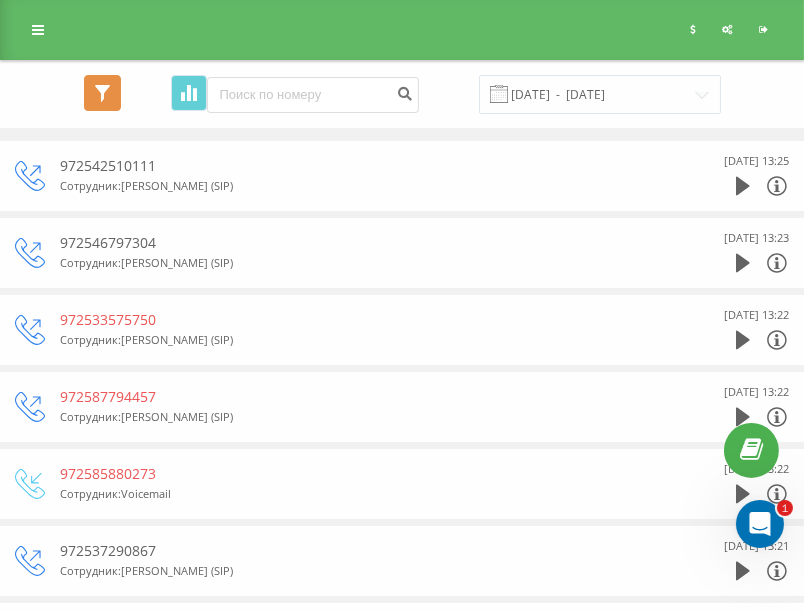 click on "Все звонки" at bounding box center [102, 93] 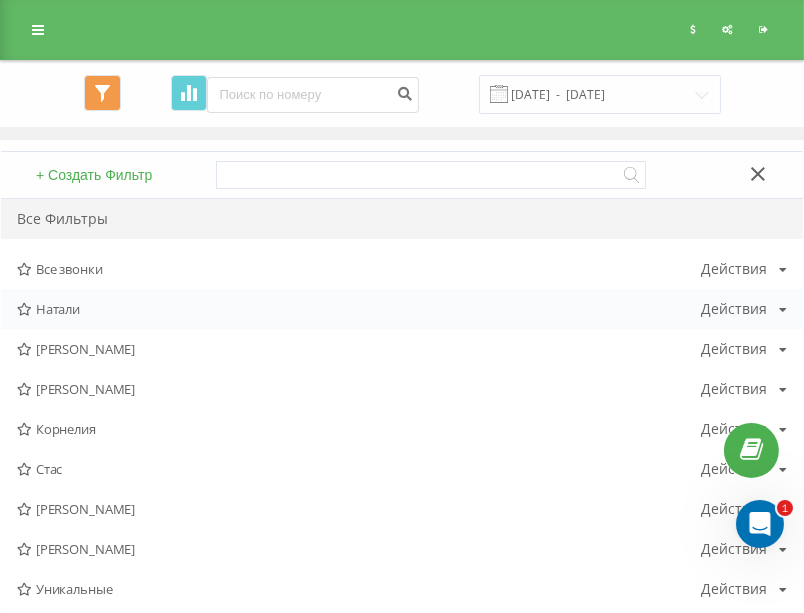 click on "Натали" at bounding box center [359, 309] 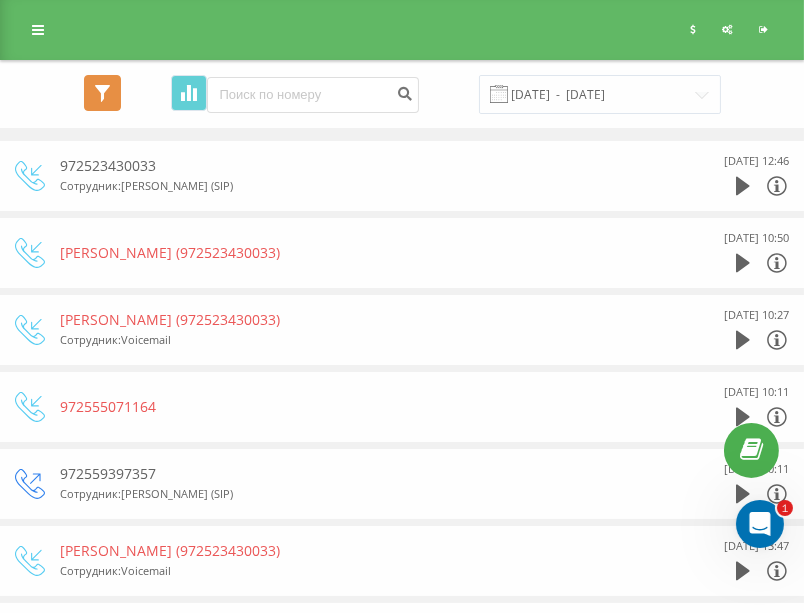 click 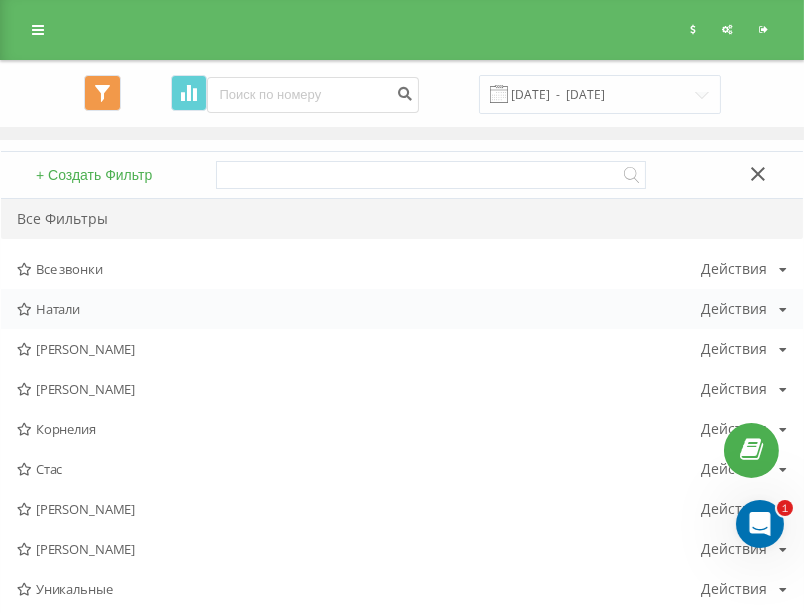 click on "Натали" at bounding box center (359, 309) 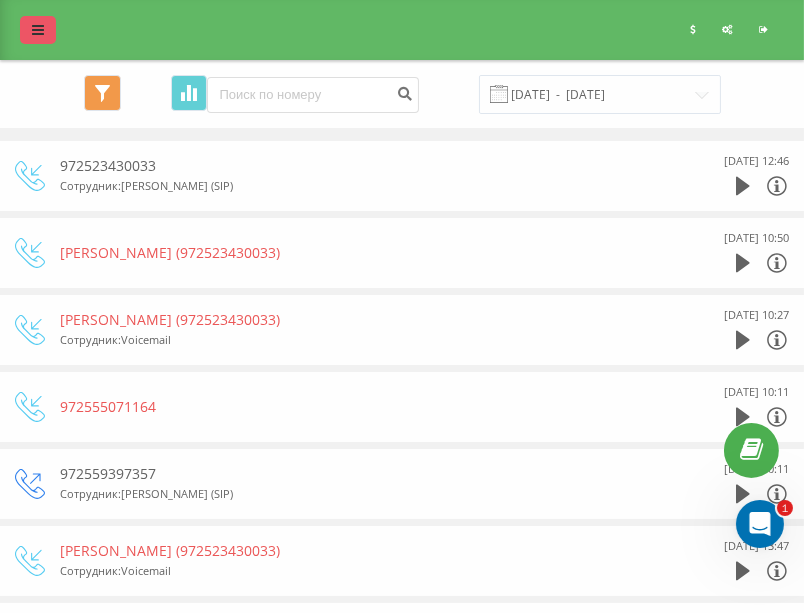 click at bounding box center [38, 30] 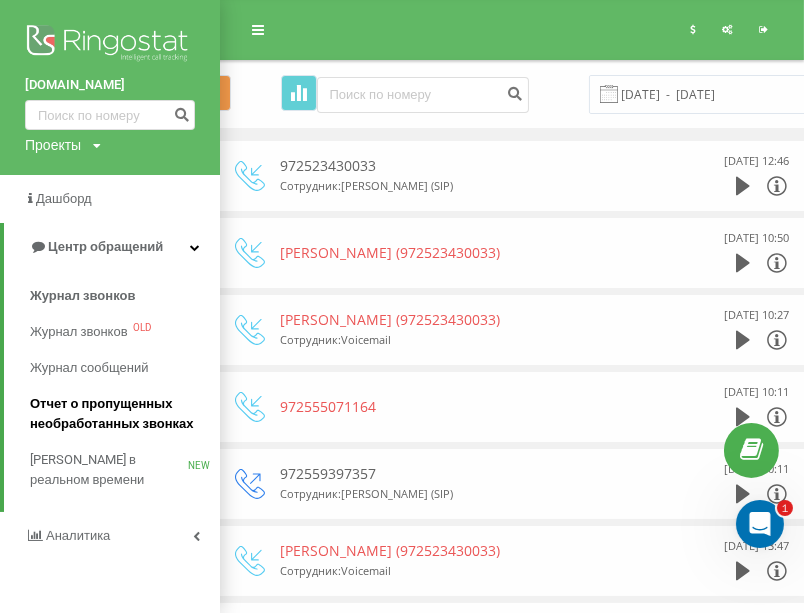 click on "Отчет о пропущенных необработанных звонках" at bounding box center (120, 414) 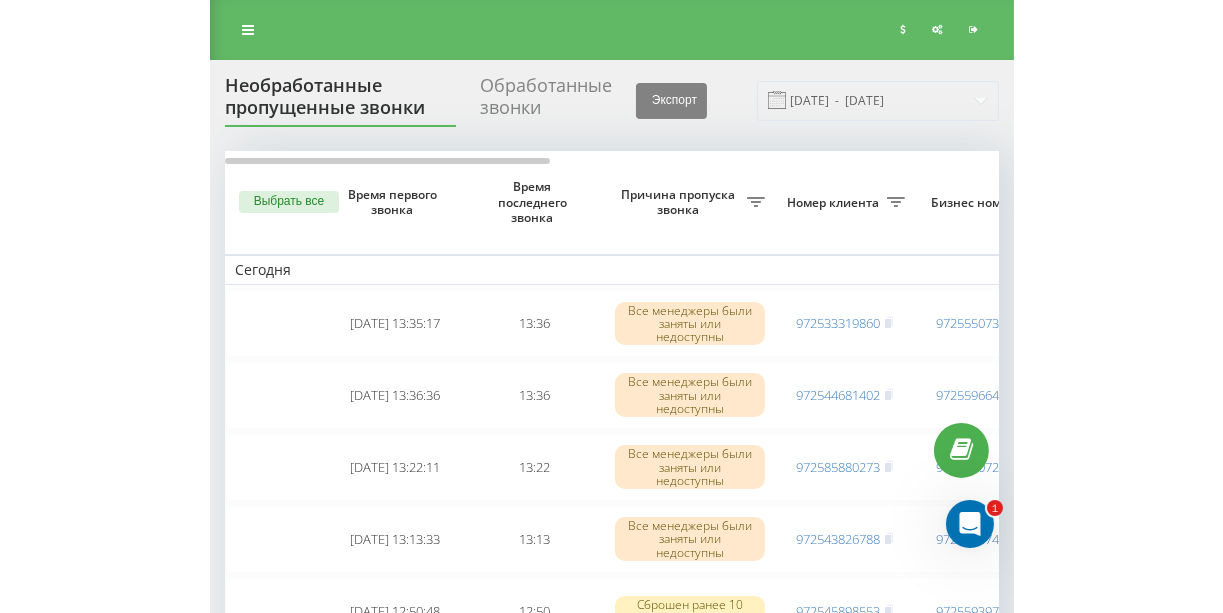 scroll, scrollTop: 0, scrollLeft: 0, axis: both 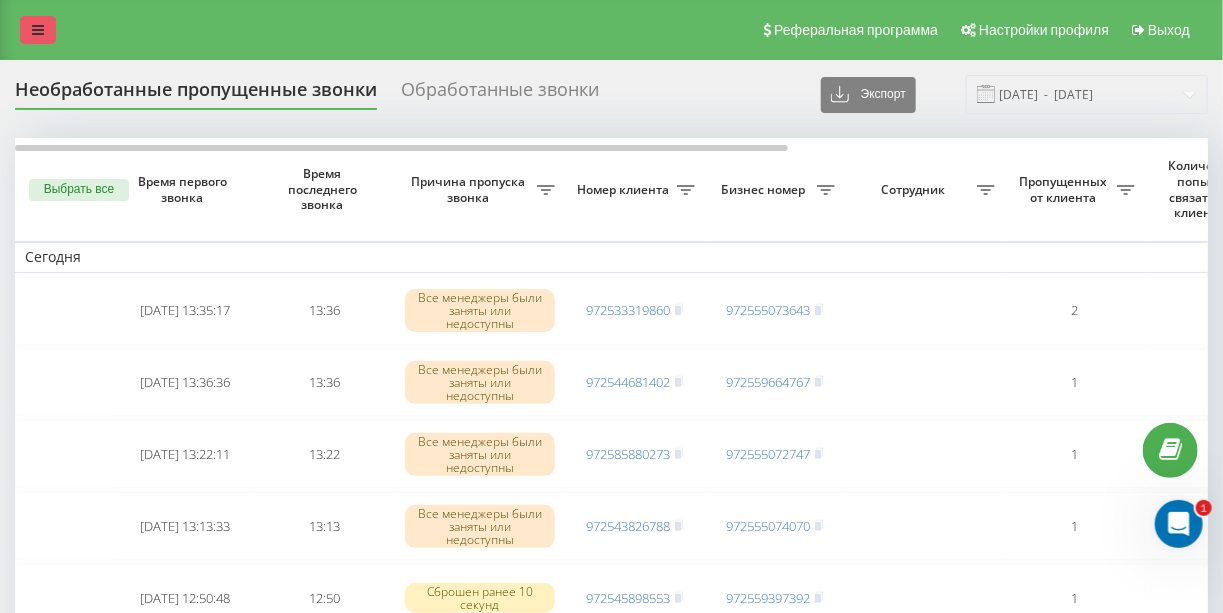 click at bounding box center [38, 30] 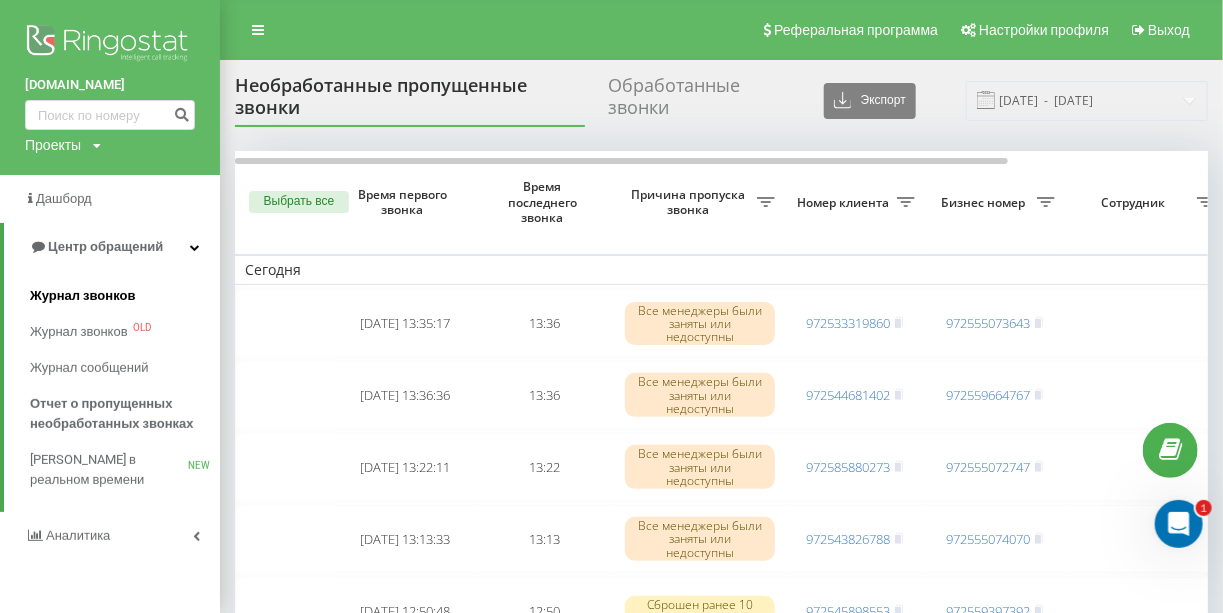 click on "Журнал звонков" at bounding box center (82, 296) 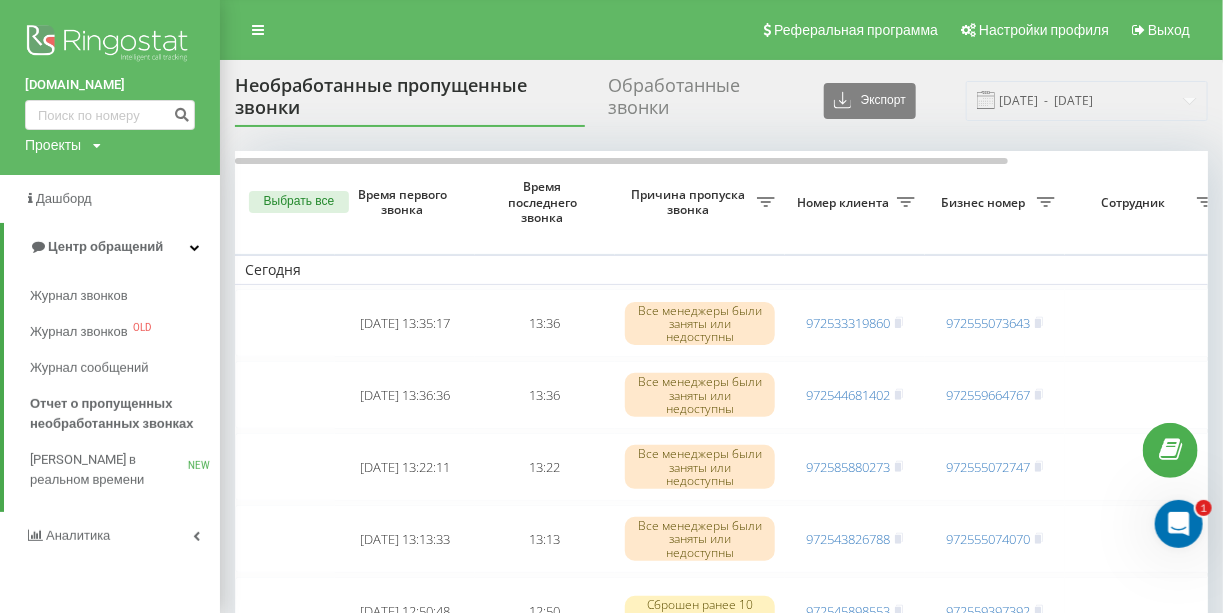 click on "Реферальная программа Настройки профиля Выход" at bounding box center (611, 30) 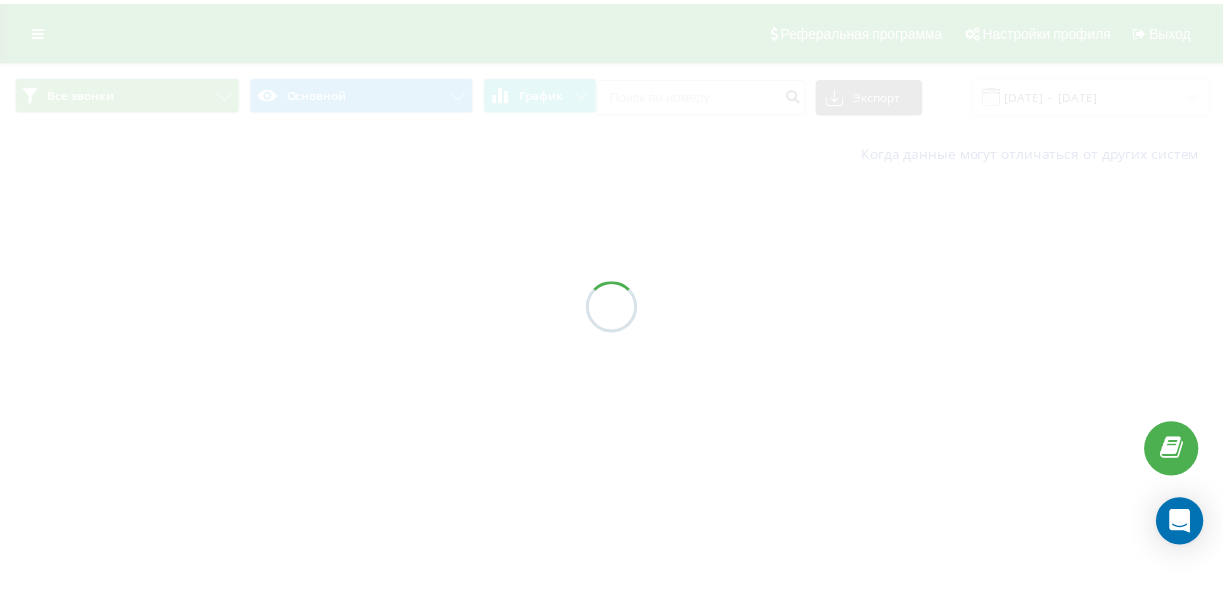scroll, scrollTop: 0, scrollLeft: 0, axis: both 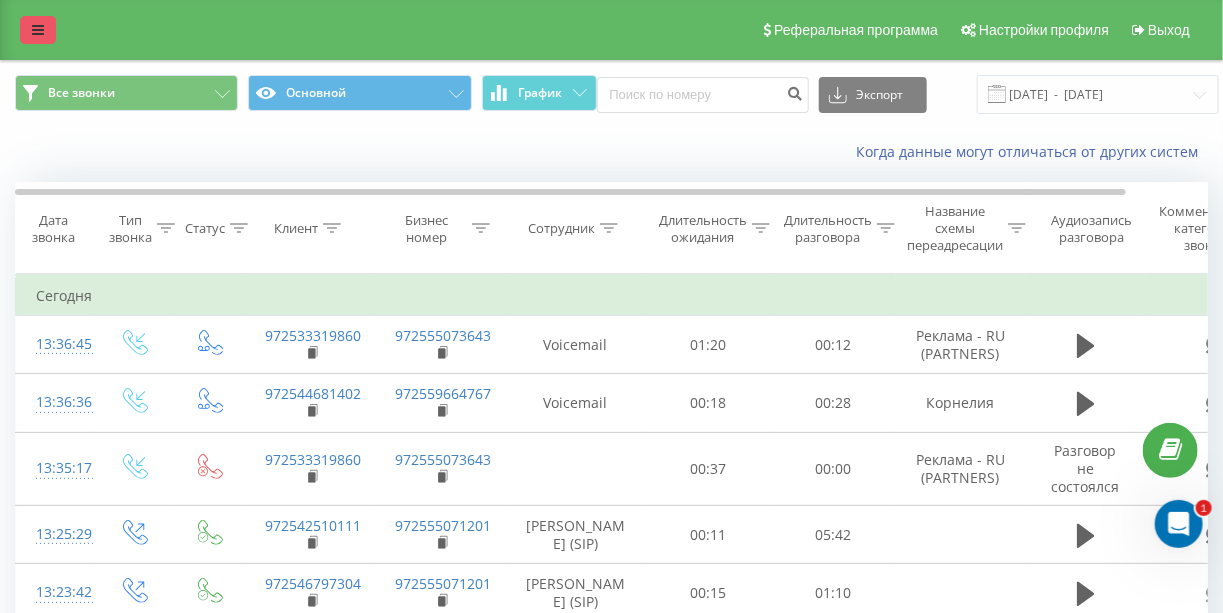 click at bounding box center [38, 30] 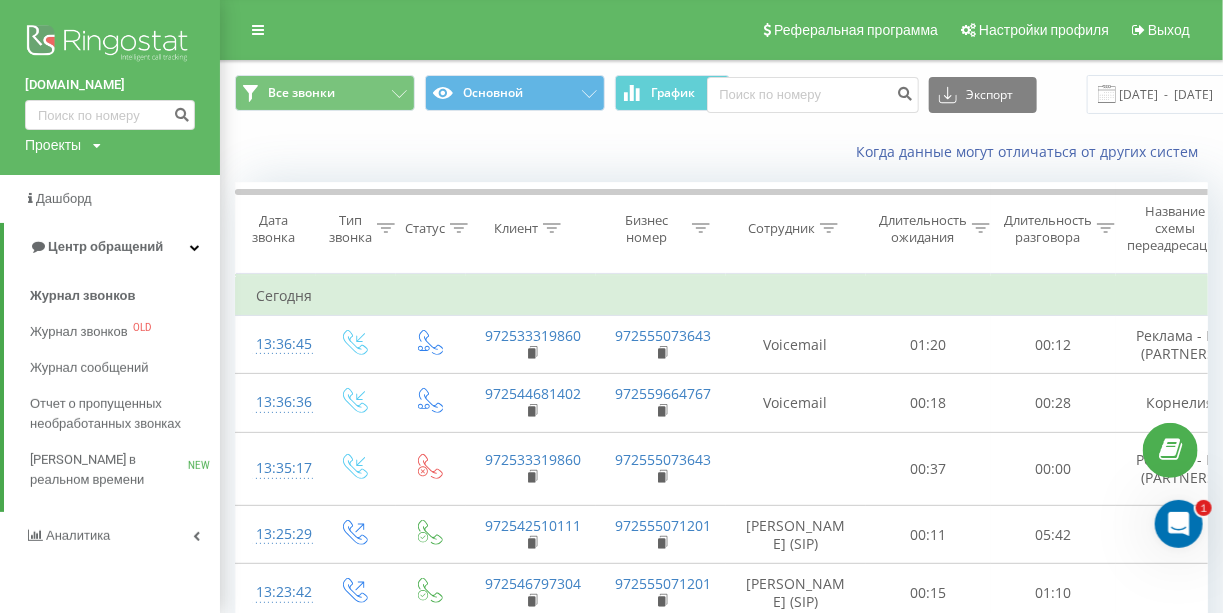 click on "Когда данные могут отличаться от других систем" at bounding box center (721, 152) 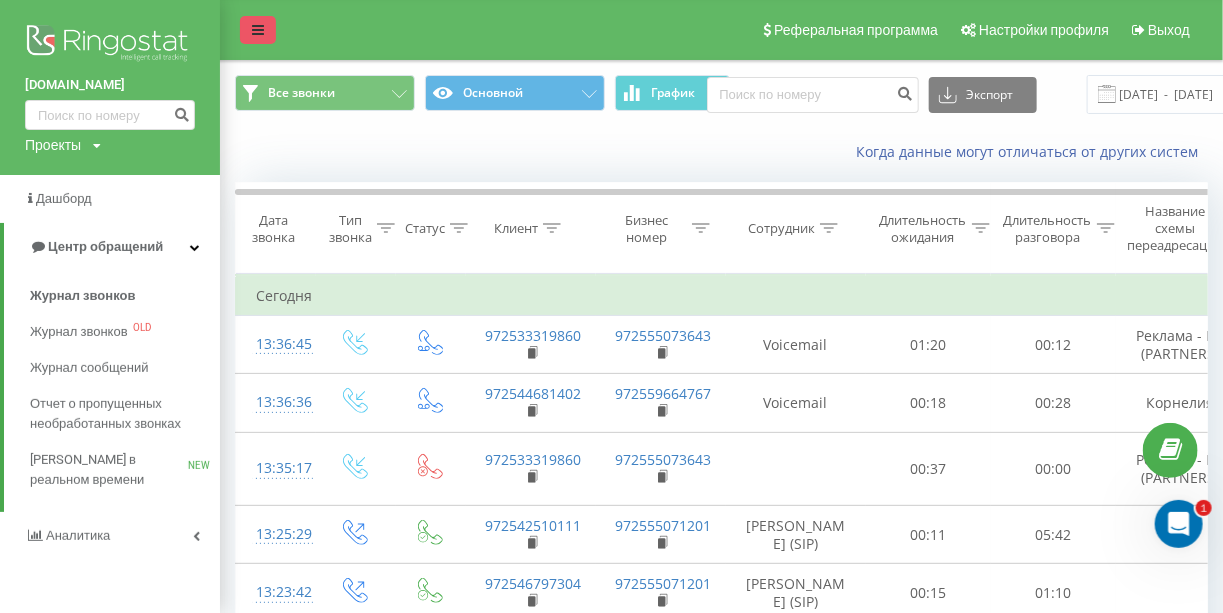 click at bounding box center (258, 30) 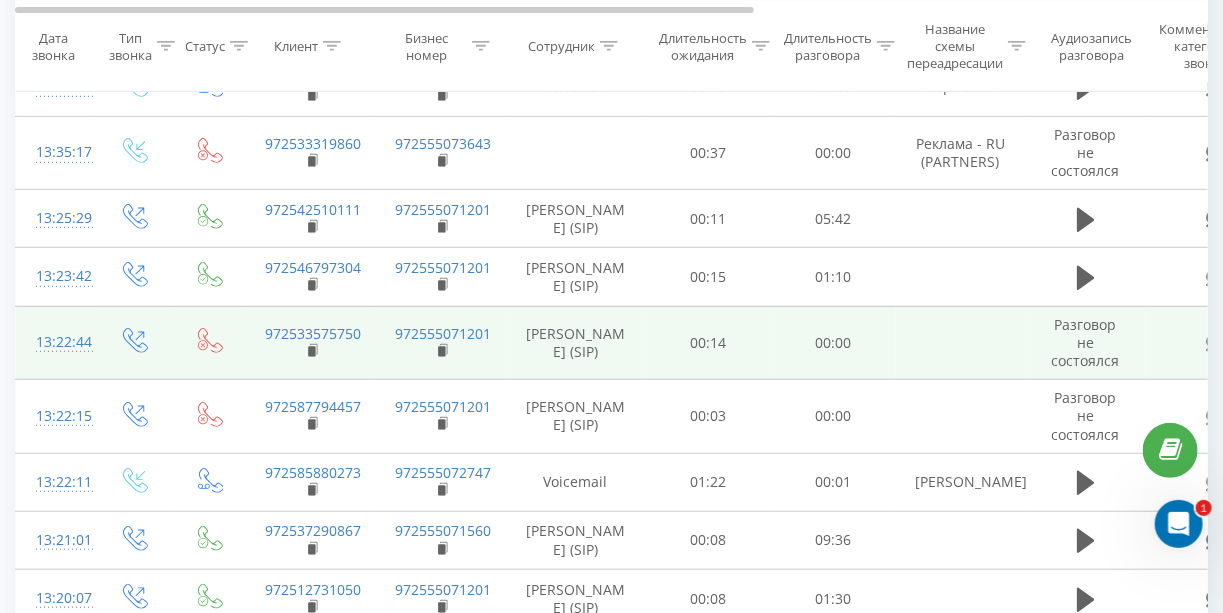 scroll, scrollTop: 0, scrollLeft: 0, axis: both 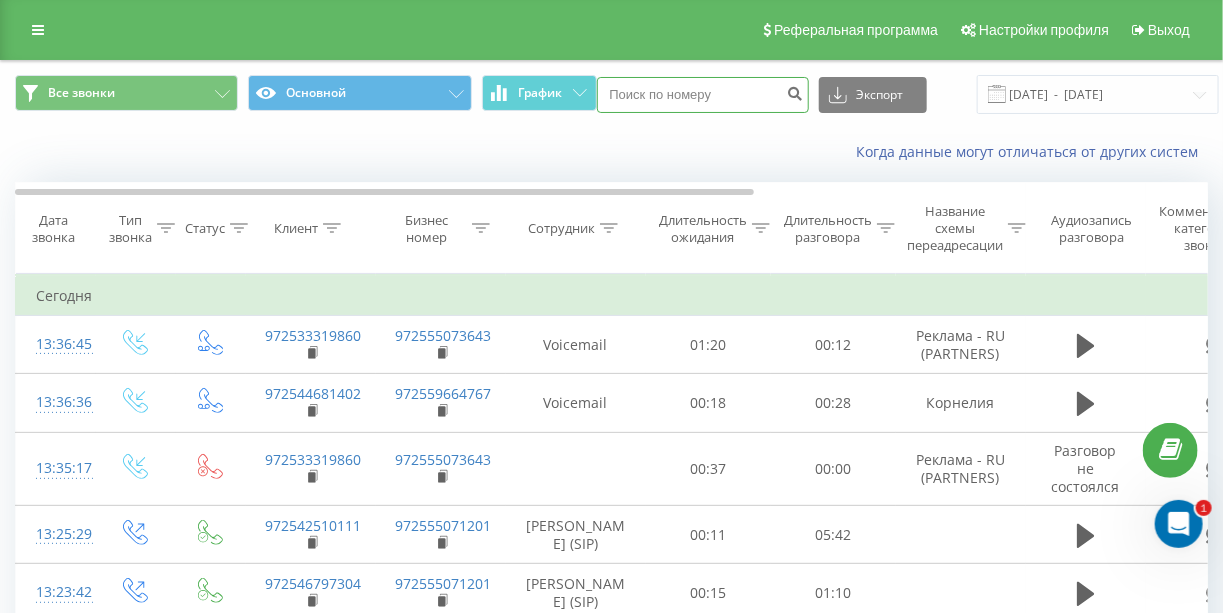 click at bounding box center (703, 95) 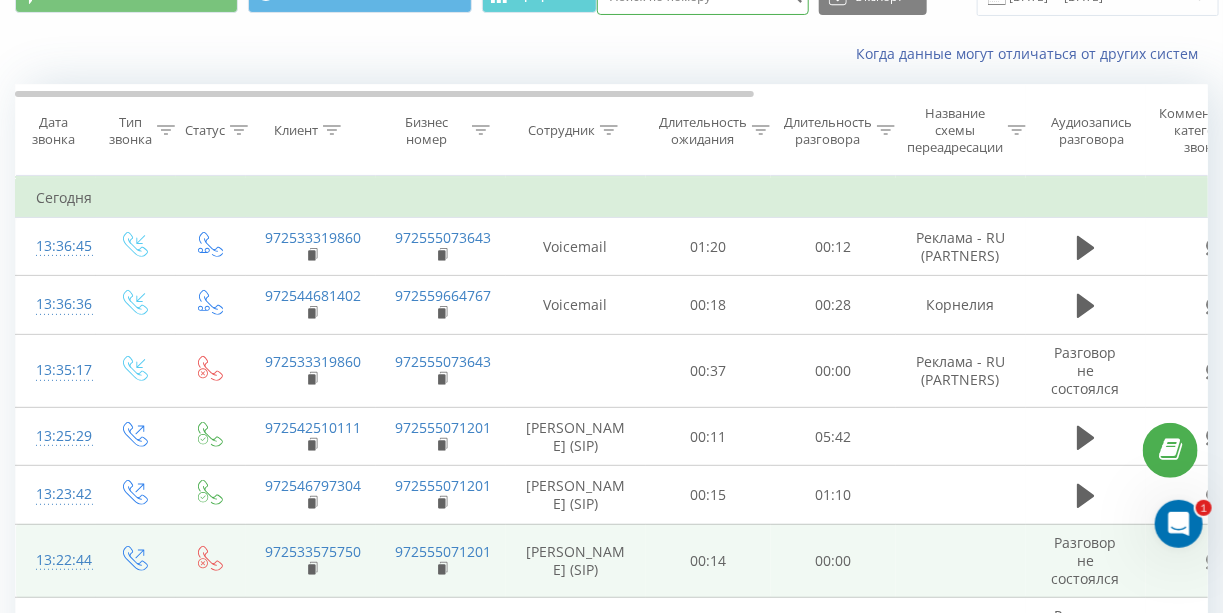 scroll, scrollTop: 0, scrollLeft: 0, axis: both 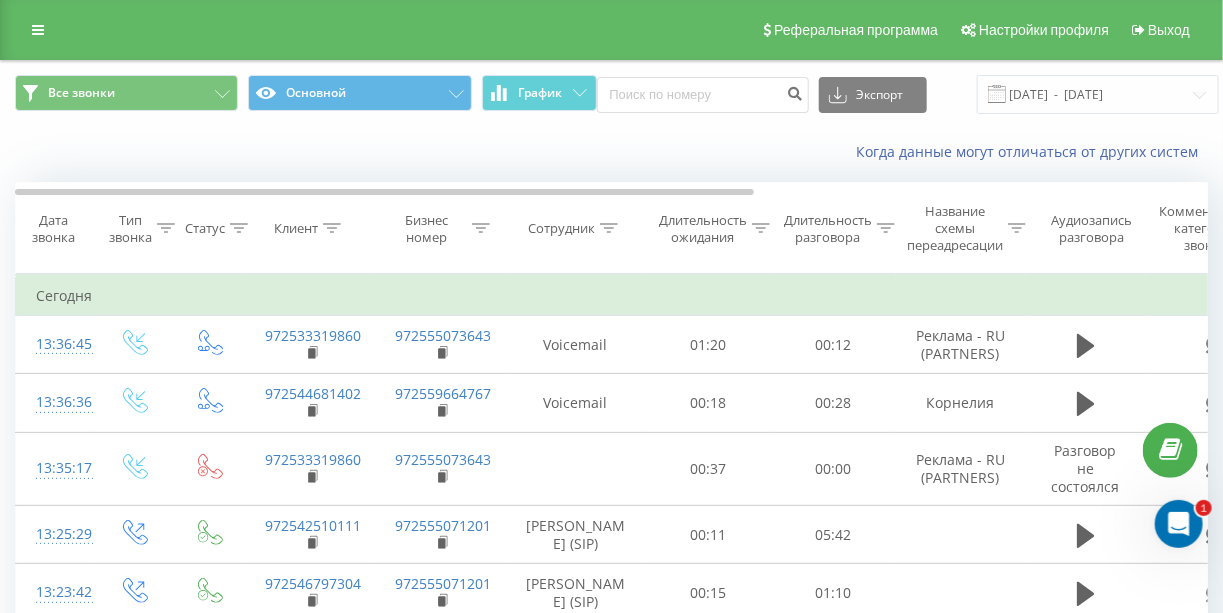 click at bounding box center [1178, 523] 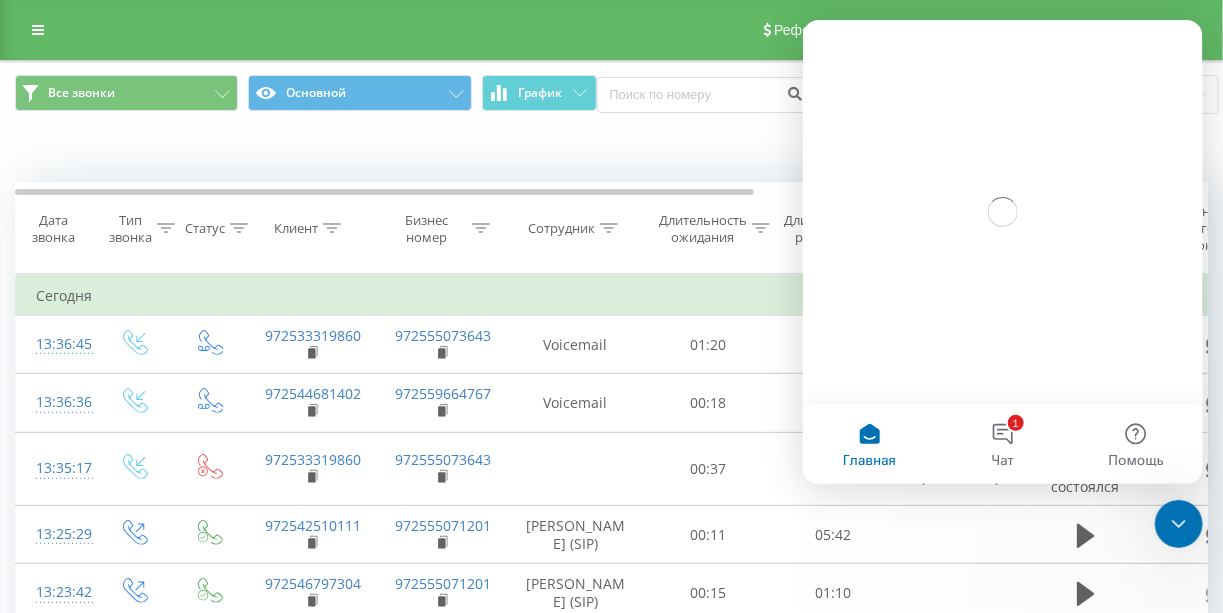 scroll, scrollTop: 0, scrollLeft: 0, axis: both 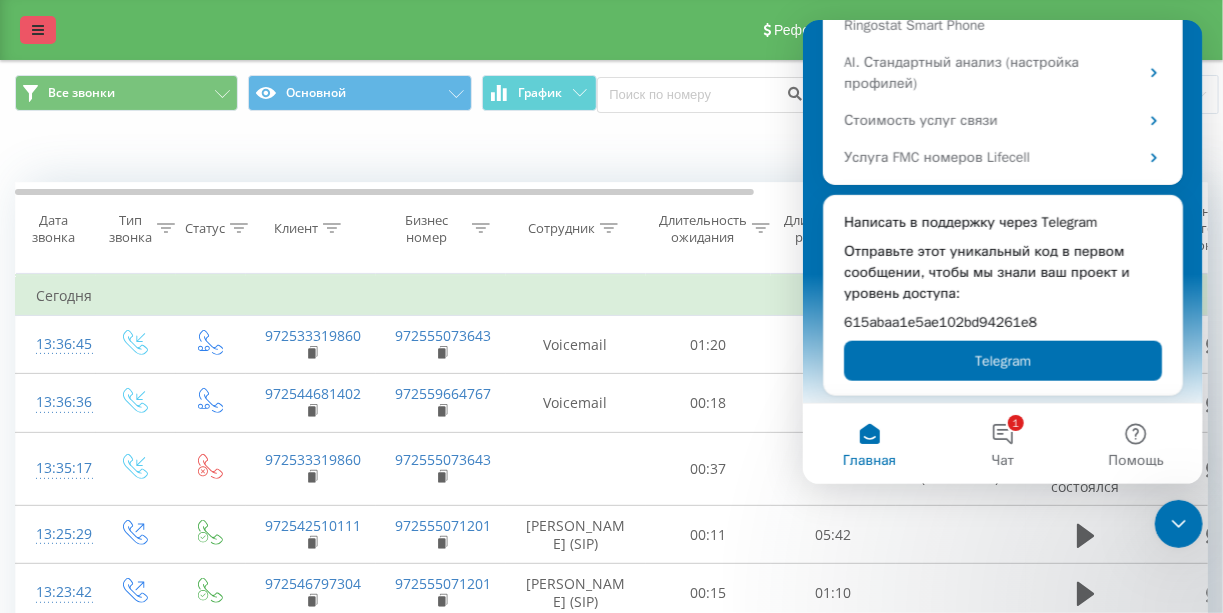 click at bounding box center [38, 30] 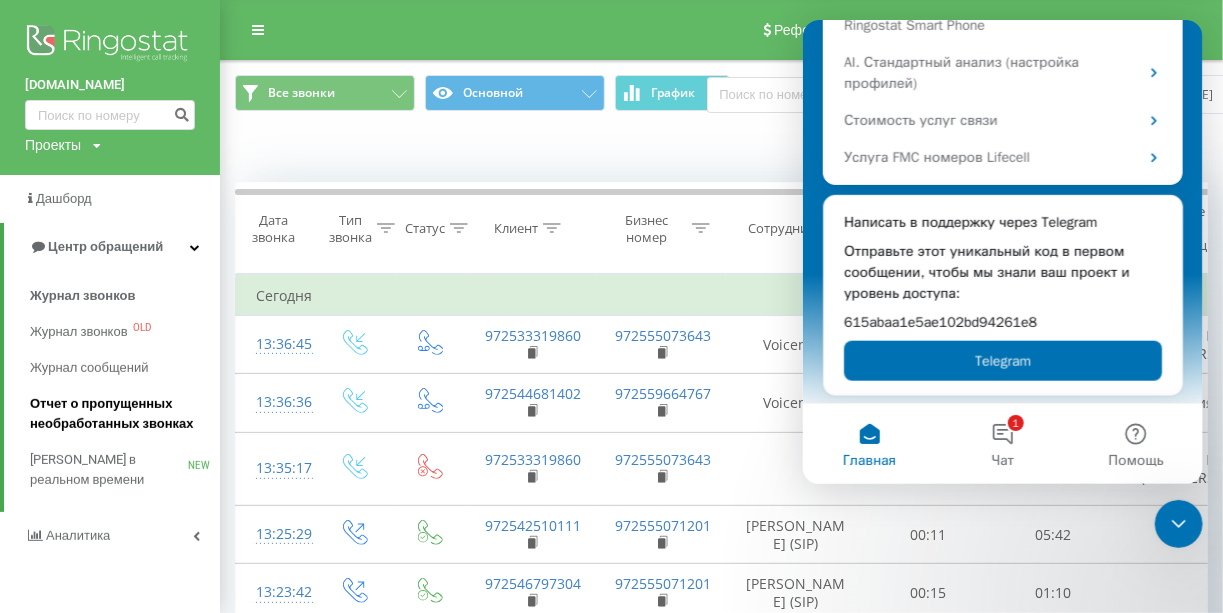 click on "Отчет о пропущенных необработанных звонках" at bounding box center [120, 414] 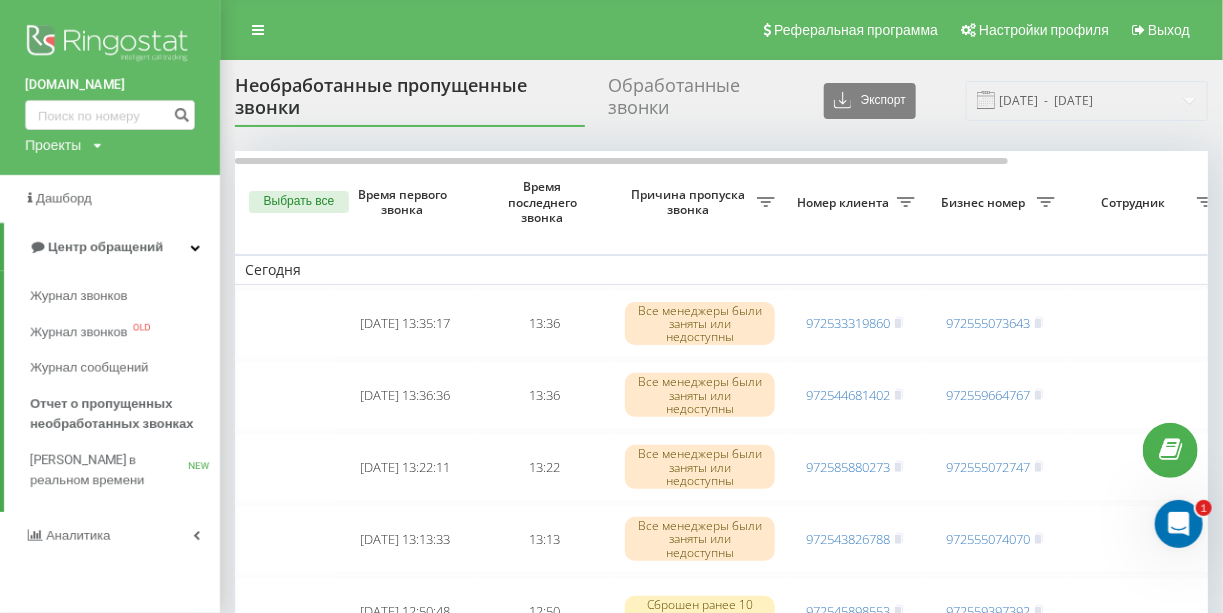 scroll, scrollTop: 0, scrollLeft: 0, axis: both 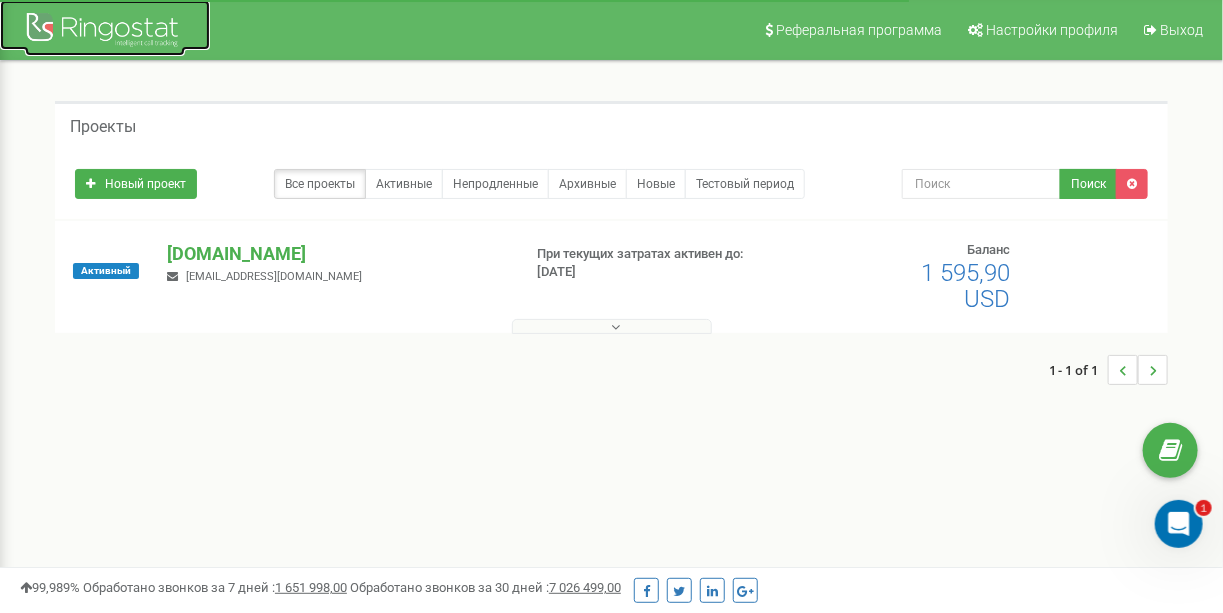 click at bounding box center [105, 32] 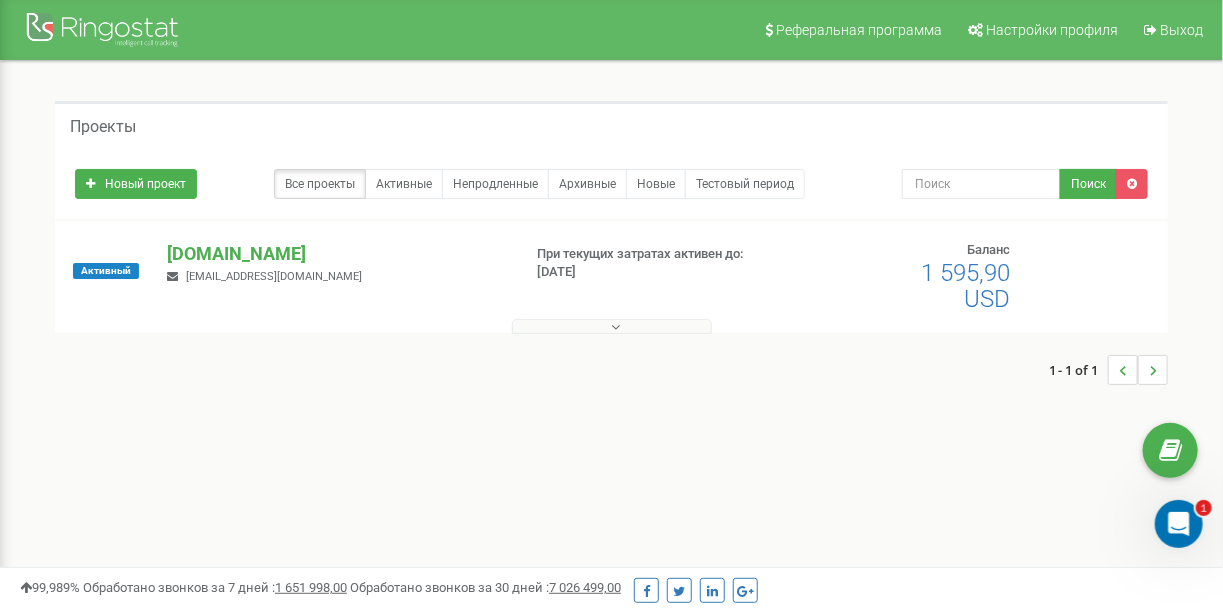 scroll, scrollTop: 0, scrollLeft: 0, axis: both 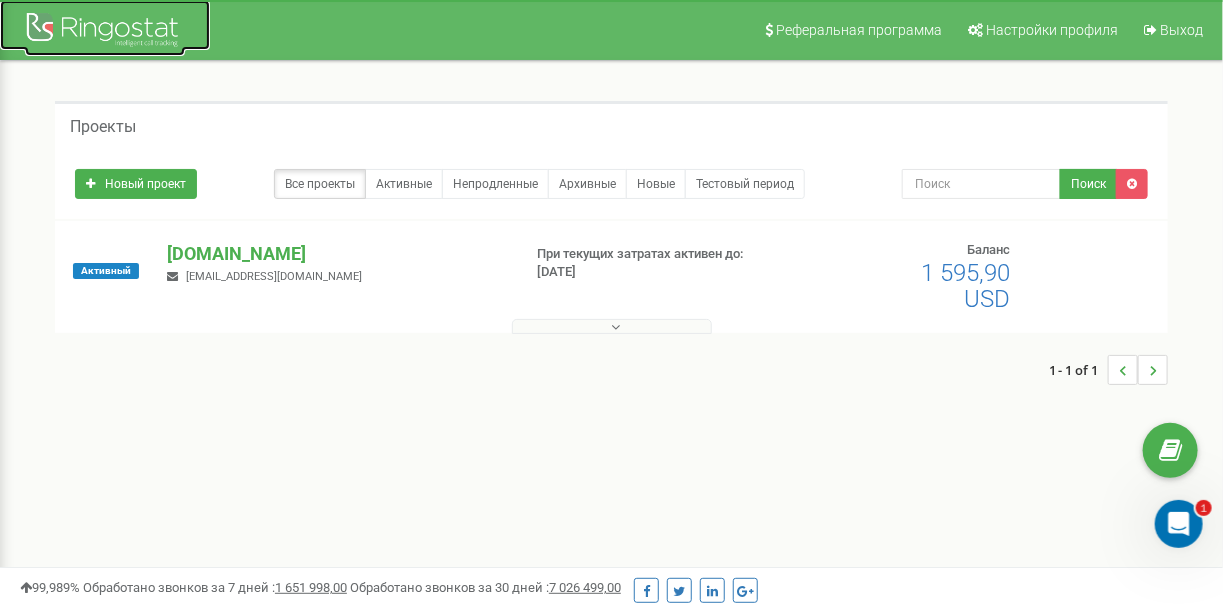 click at bounding box center [105, 32] 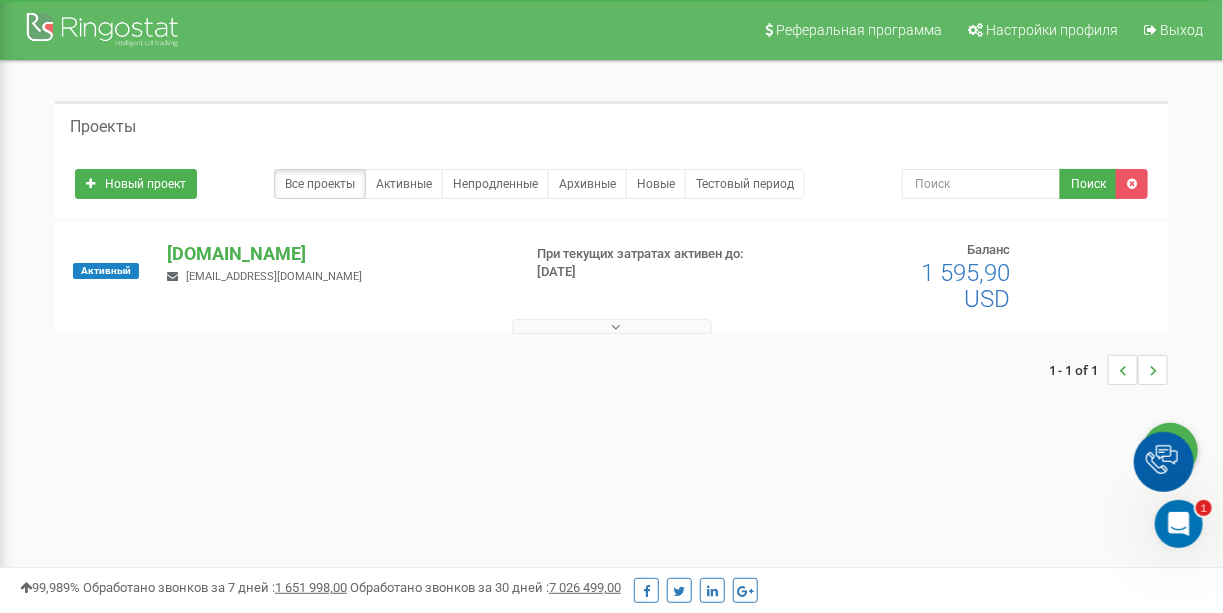 scroll, scrollTop: 0, scrollLeft: 0, axis: both 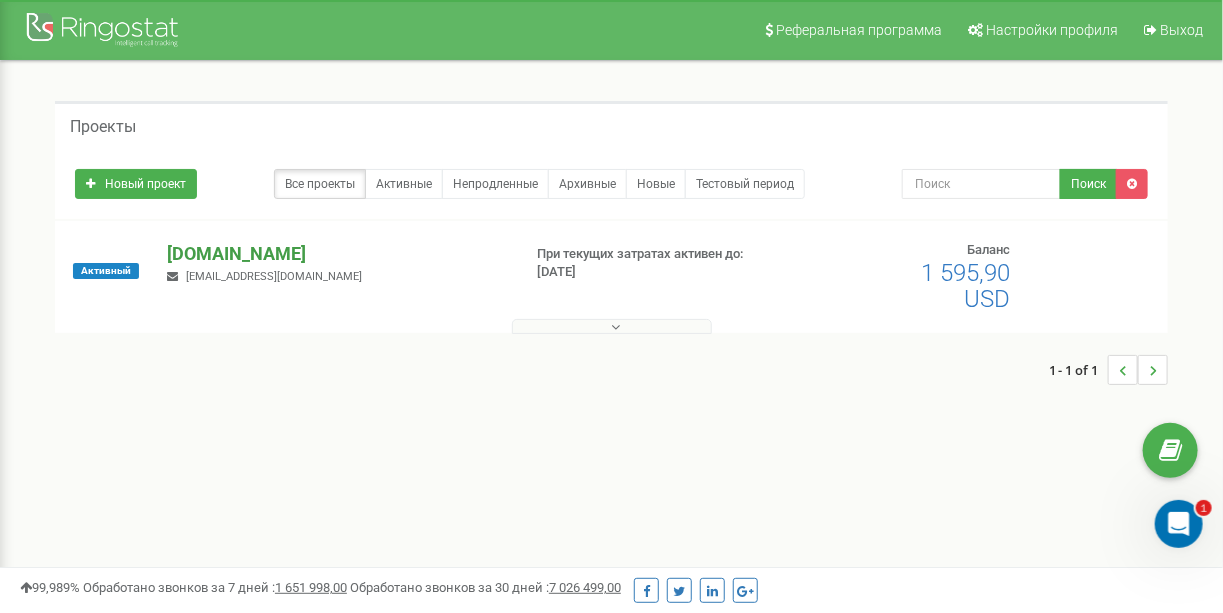 click on "[DOMAIN_NAME]" at bounding box center [336, 254] 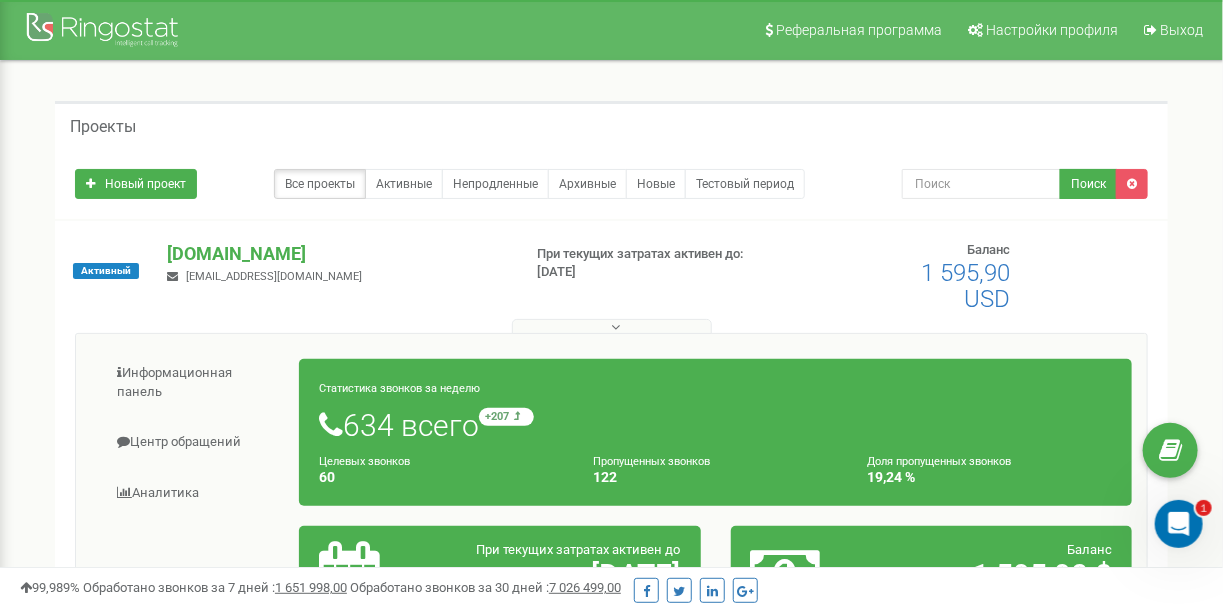 click on "Проекты" at bounding box center (103, 127) 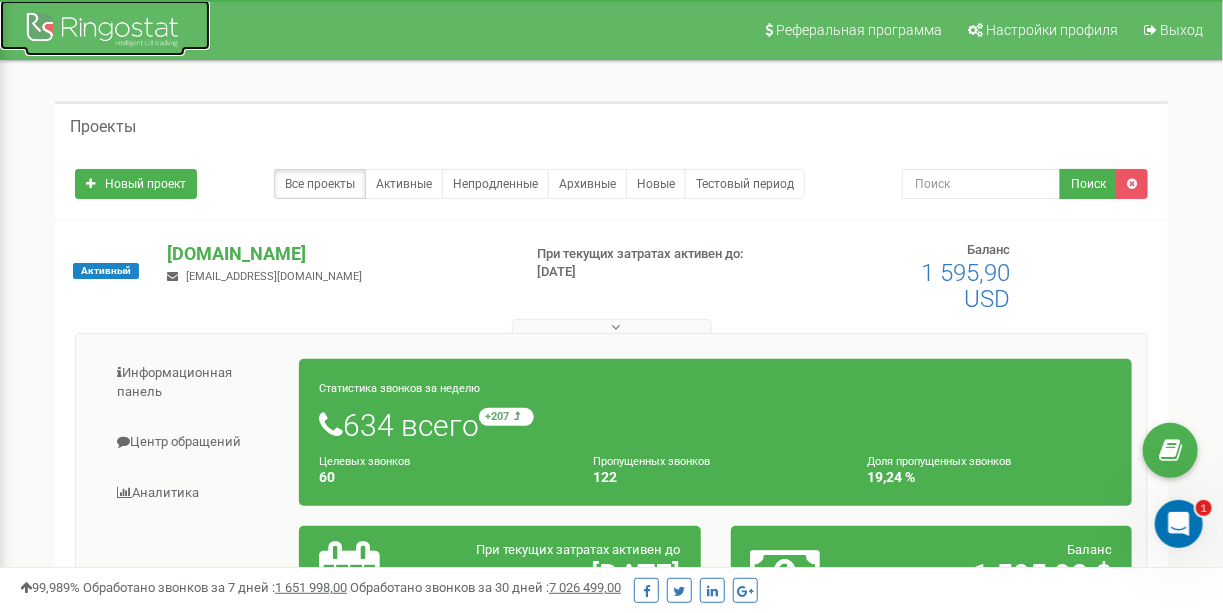click at bounding box center [105, 32] 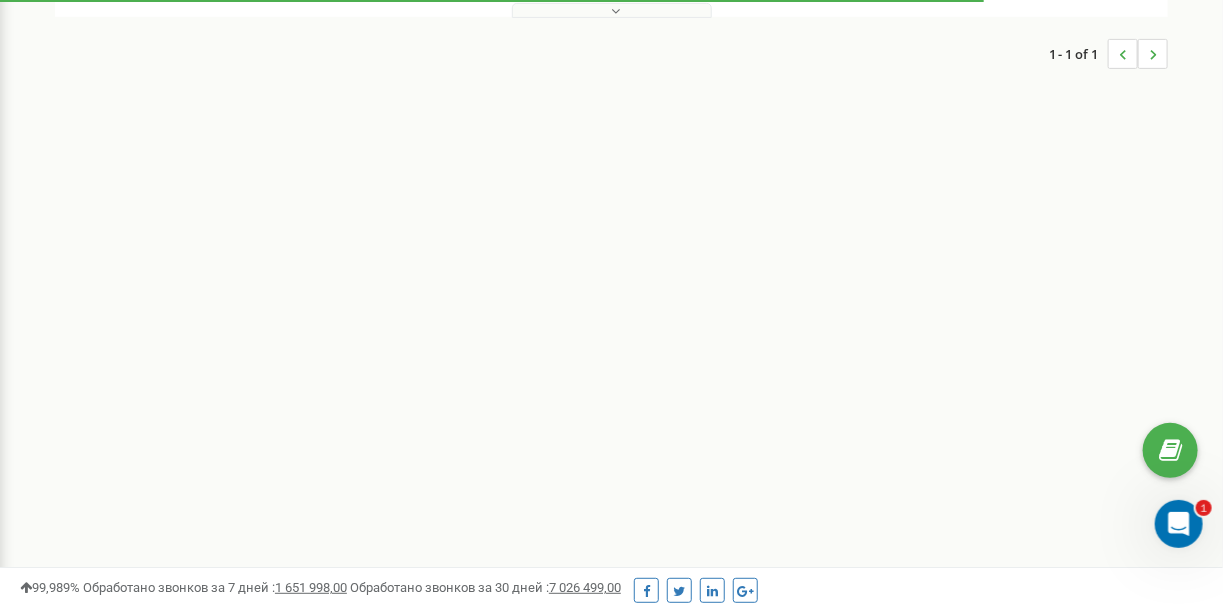 scroll, scrollTop: 0, scrollLeft: 0, axis: both 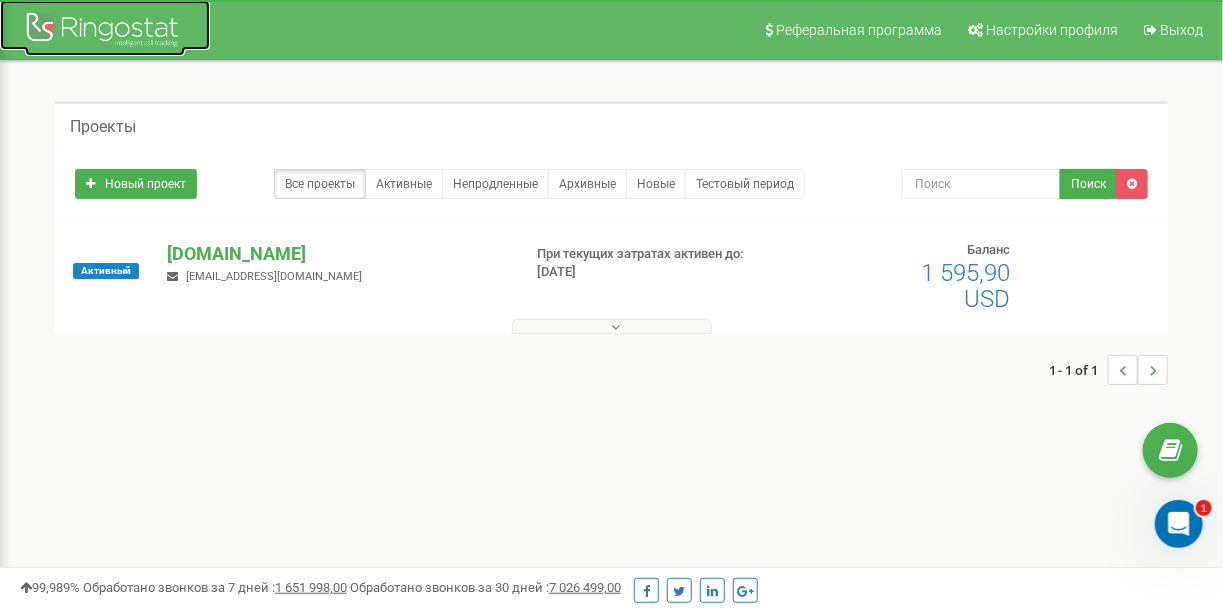 click at bounding box center [105, 32] 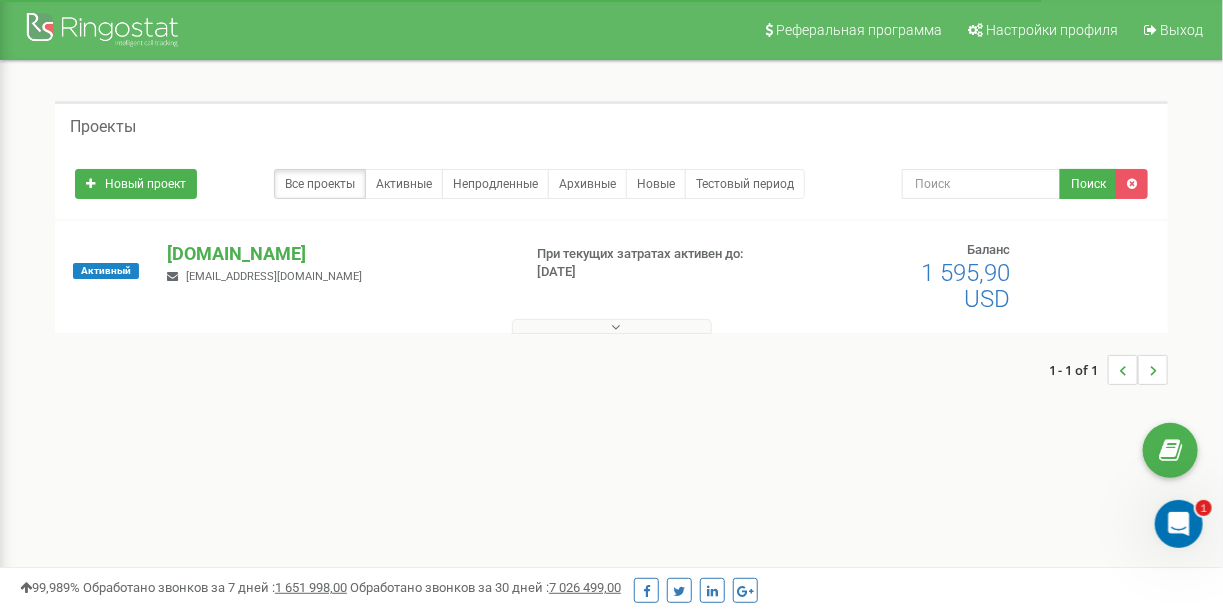 scroll, scrollTop: 0, scrollLeft: 0, axis: both 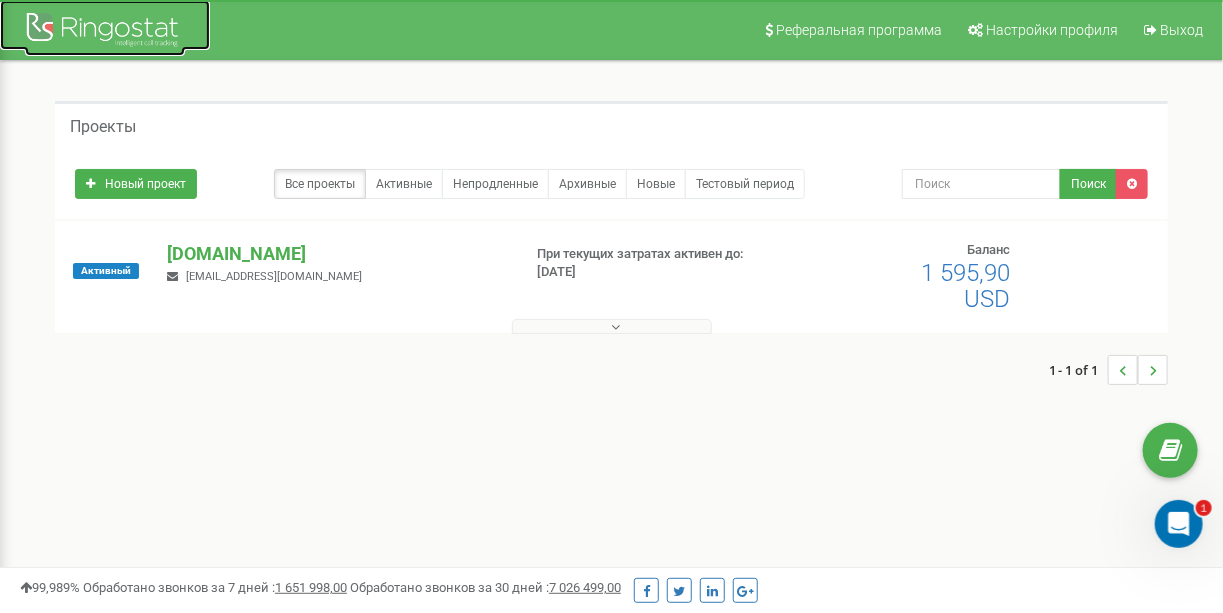 click at bounding box center (105, 32) 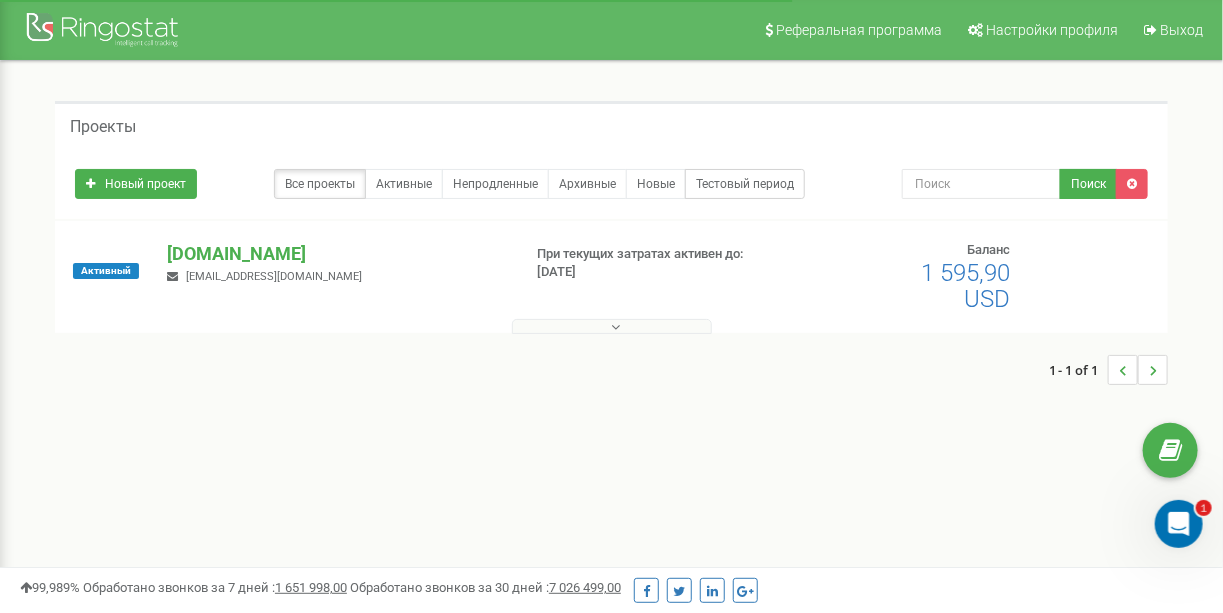 scroll, scrollTop: 0, scrollLeft: 0, axis: both 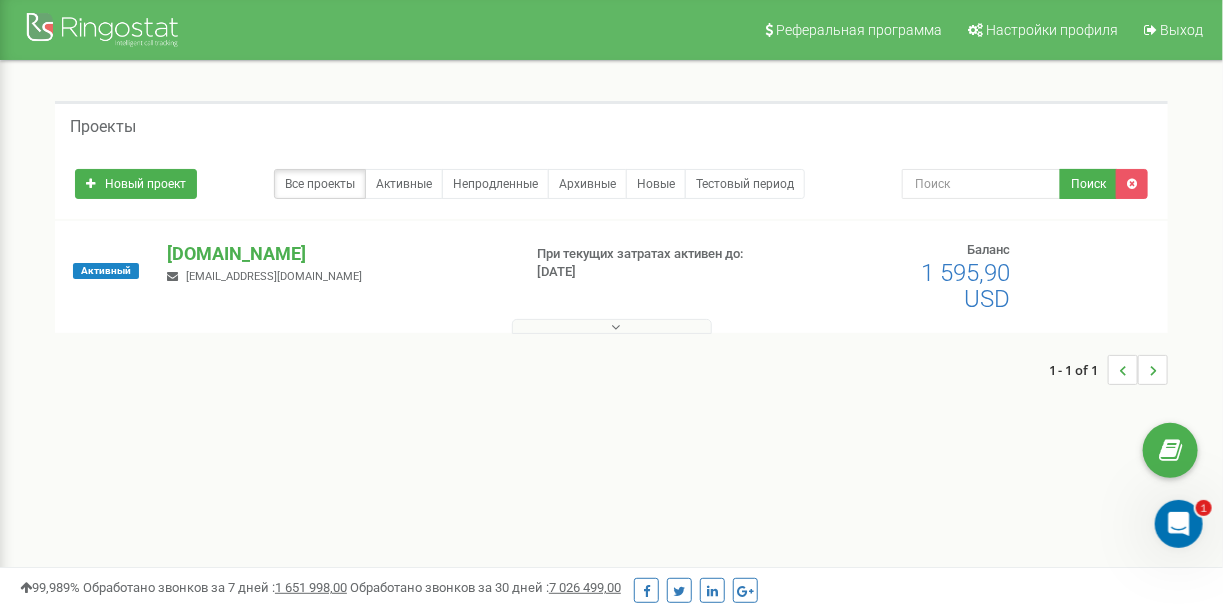 click at bounding box center (612, 326) 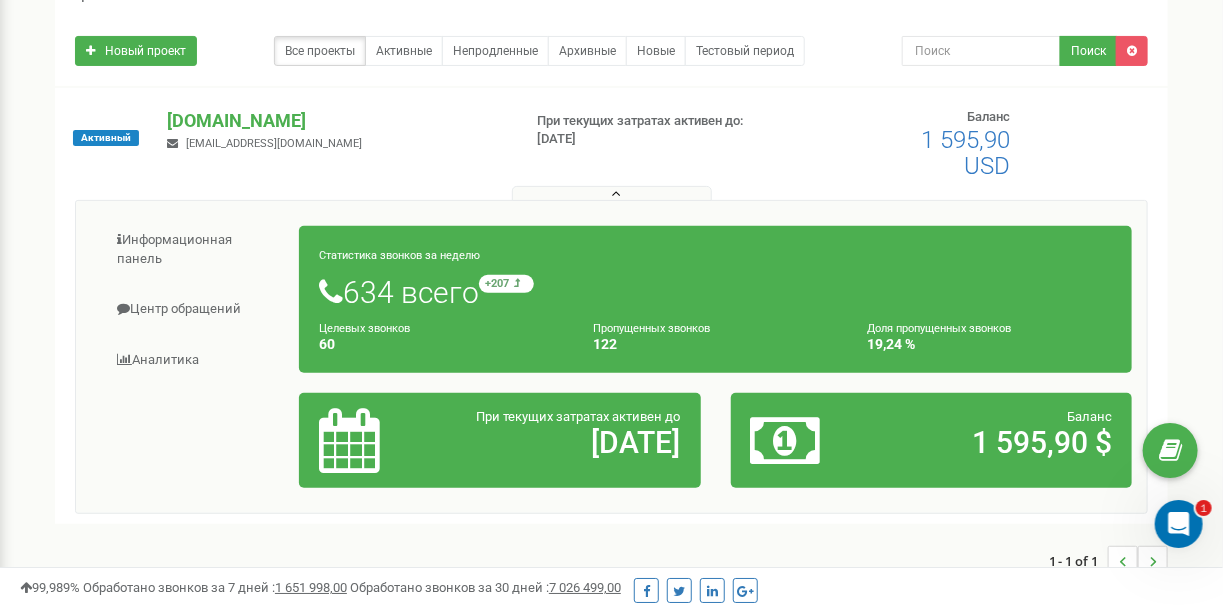 scroll, scrollTop: 210, scrollLeft: 0, axis: vertical 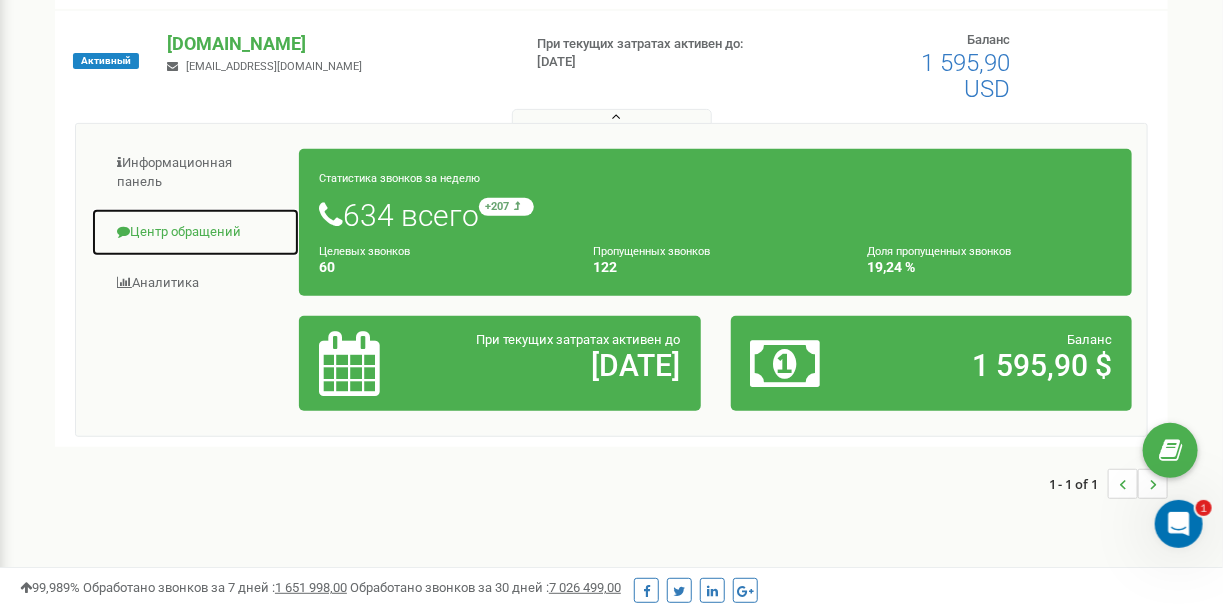 click on "Центр обращений" at bounding box center (195, 232) 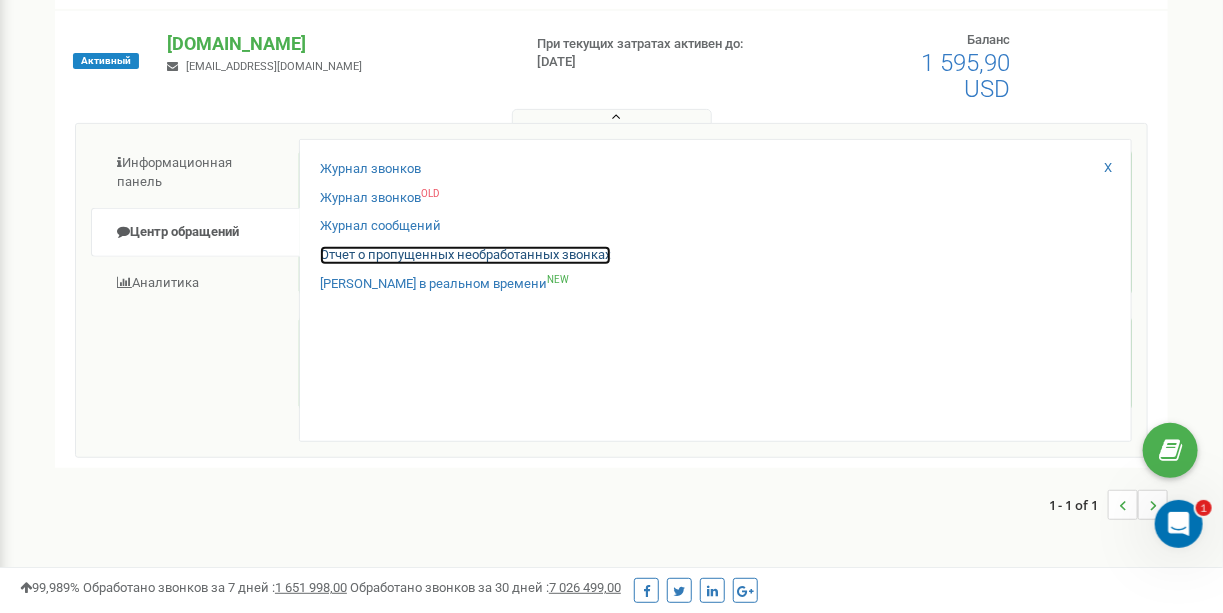 click on "Отчет о пропущенных необработанных звонках" at bounding box center (465, 255) 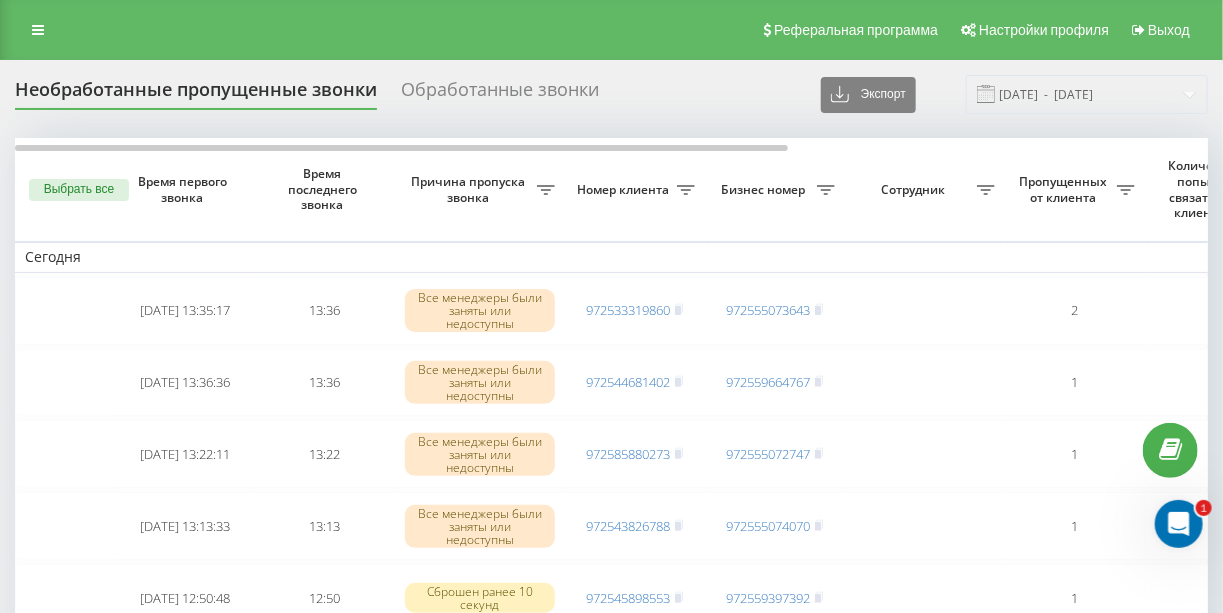 scroll, scrollTop: 0, scrollLeft: 0, axis: both 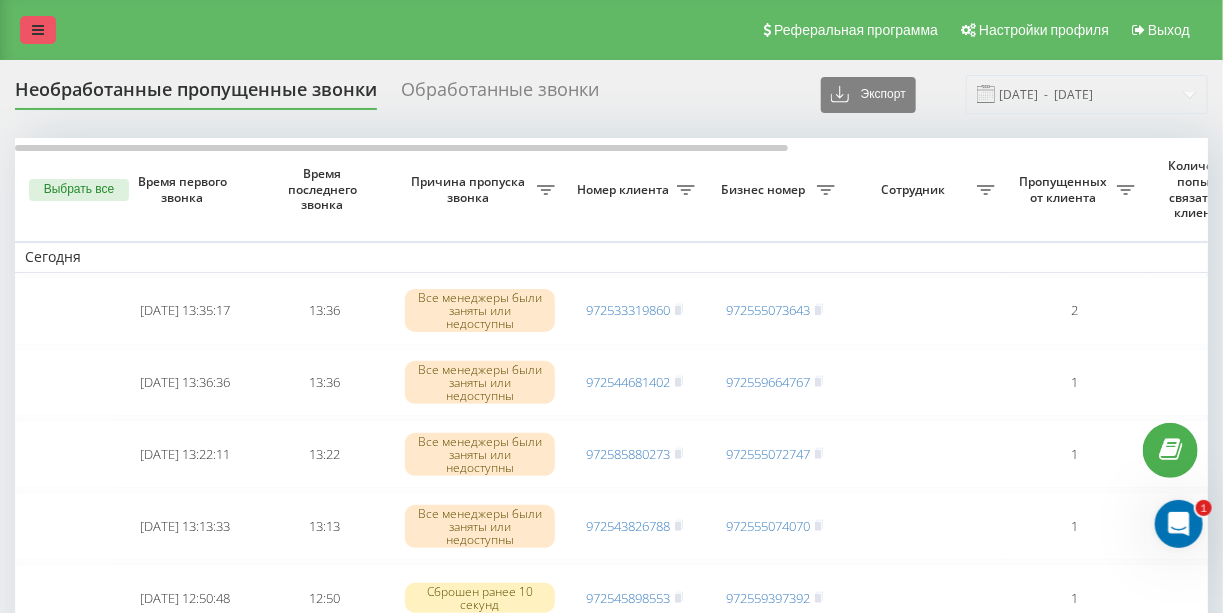 click at bounding box center (38, 30) 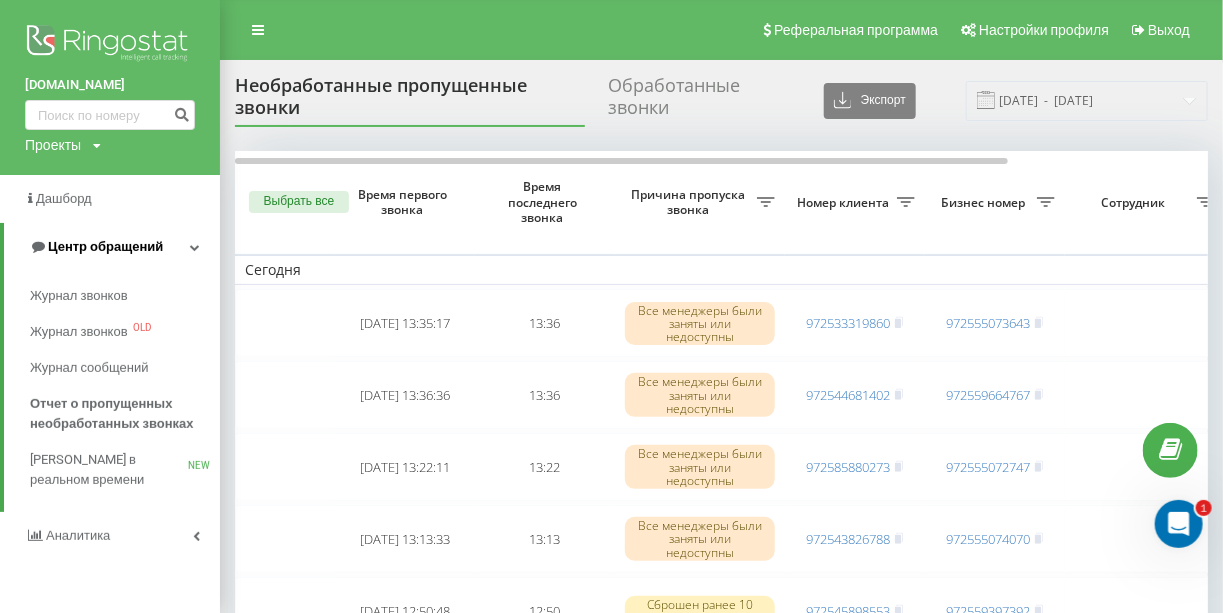 click on "Центр обращений" at bounding box center [105, 246] 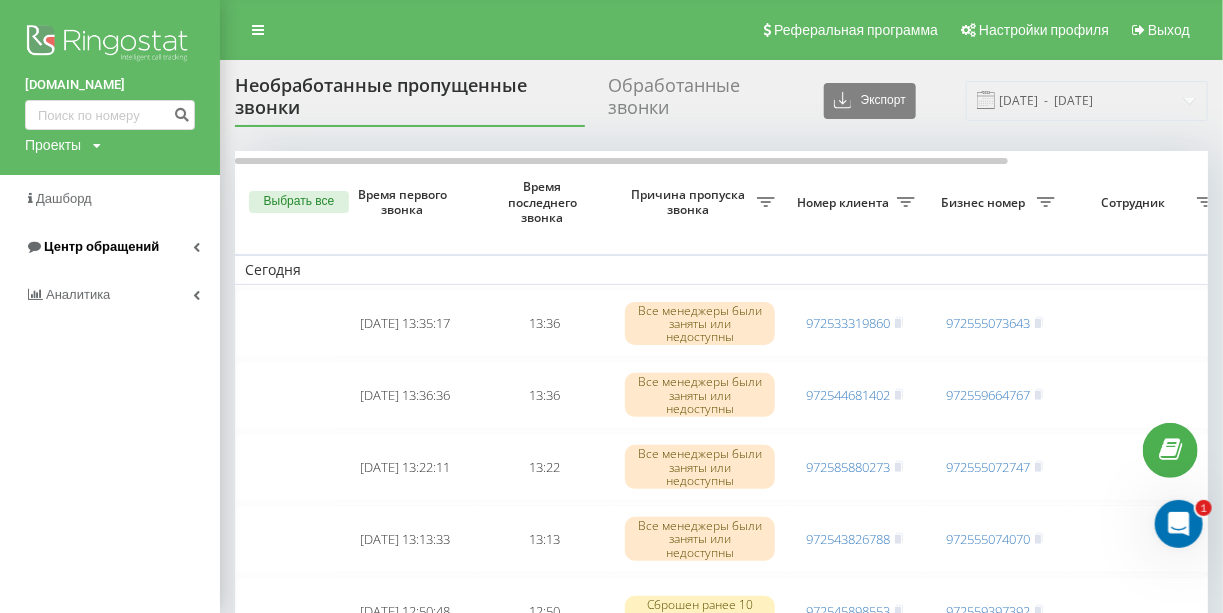 click on "Центр обращений" at bounding box center (101, 246) 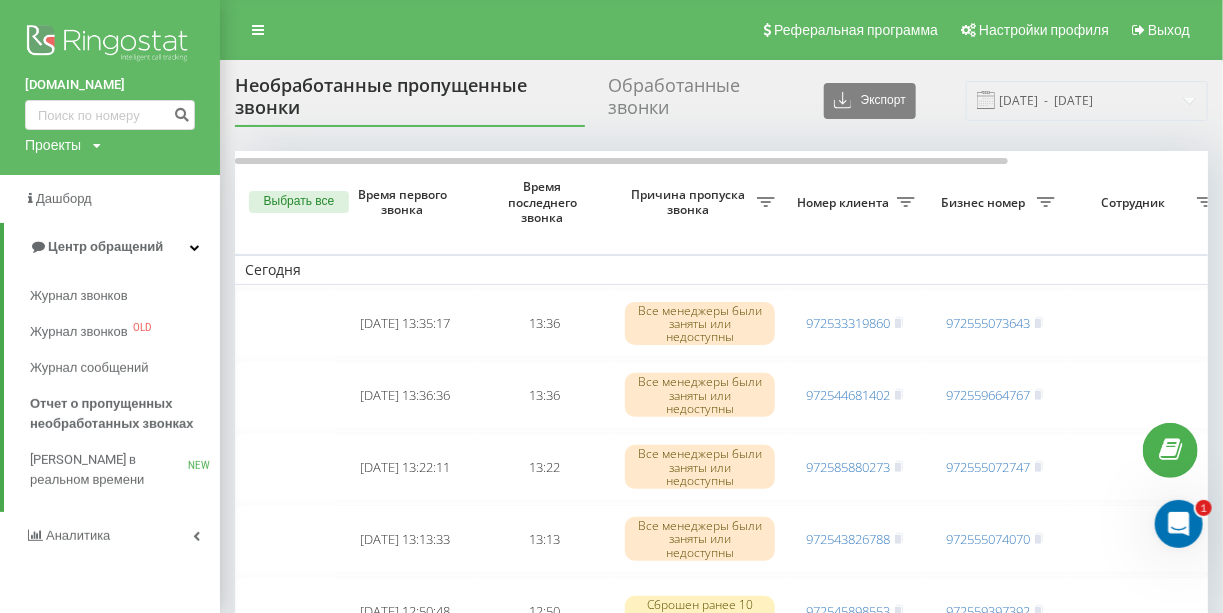 click at bounding box center (110, 45) 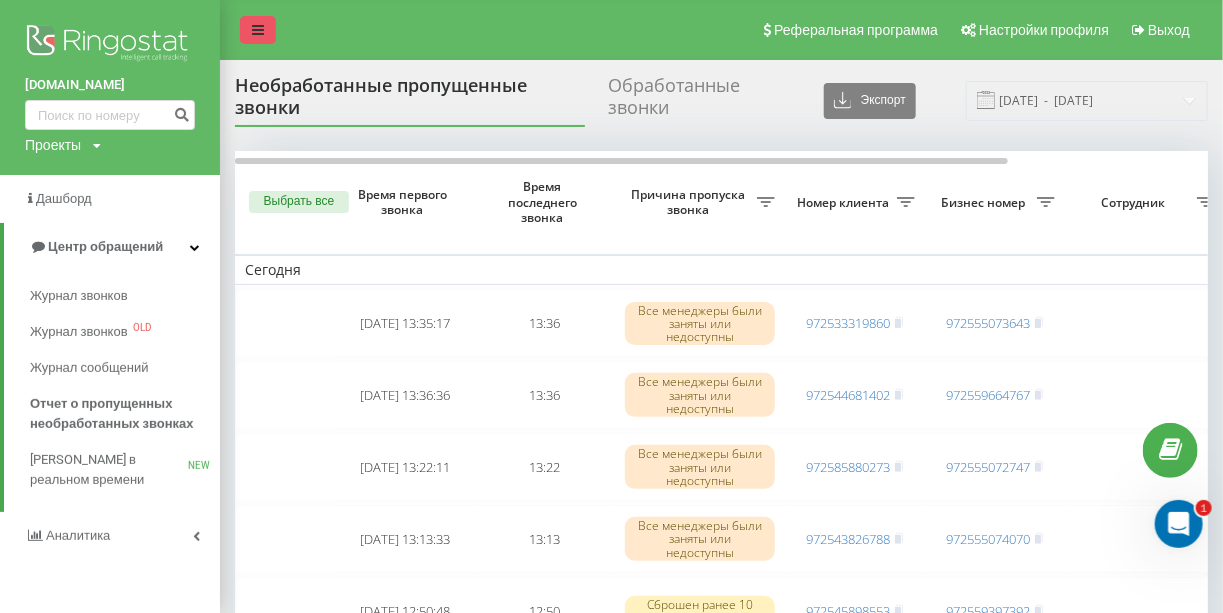 click at bounding box center (258, 30) 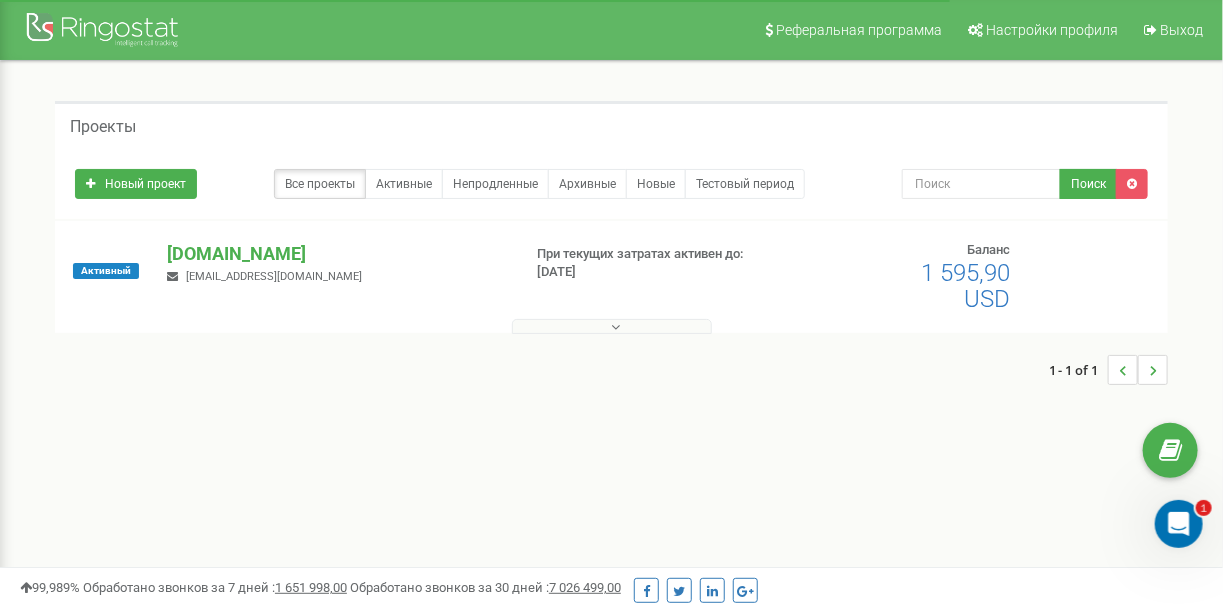 scroll, scrollTop: 0, scrollLeft: 0, axis: both 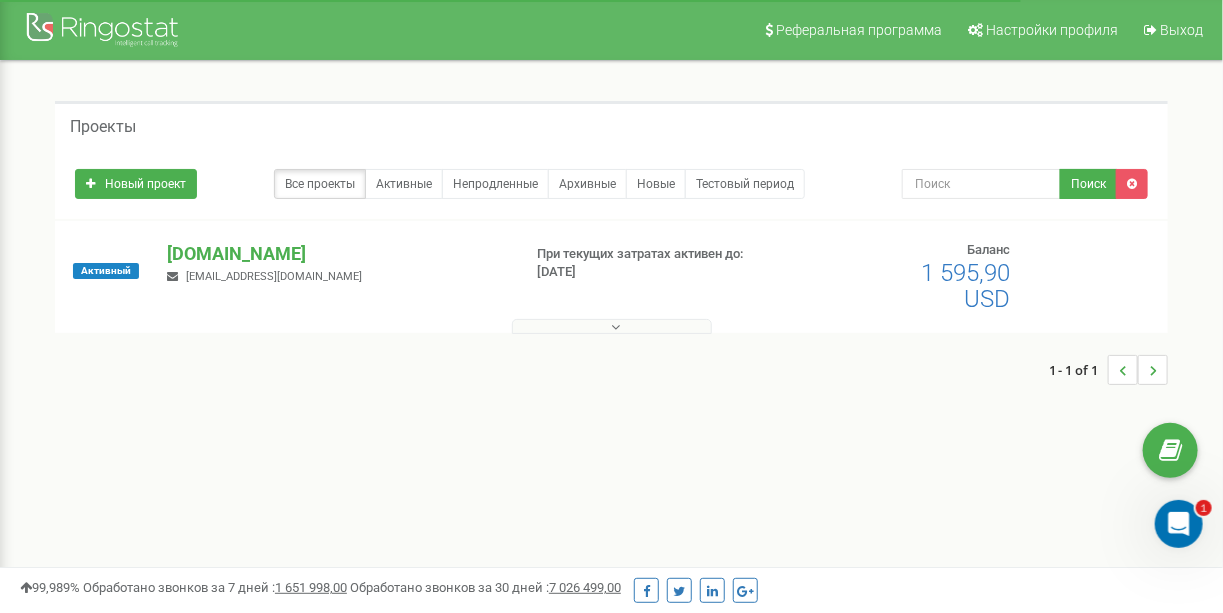 click at bounding box center (616, 327) 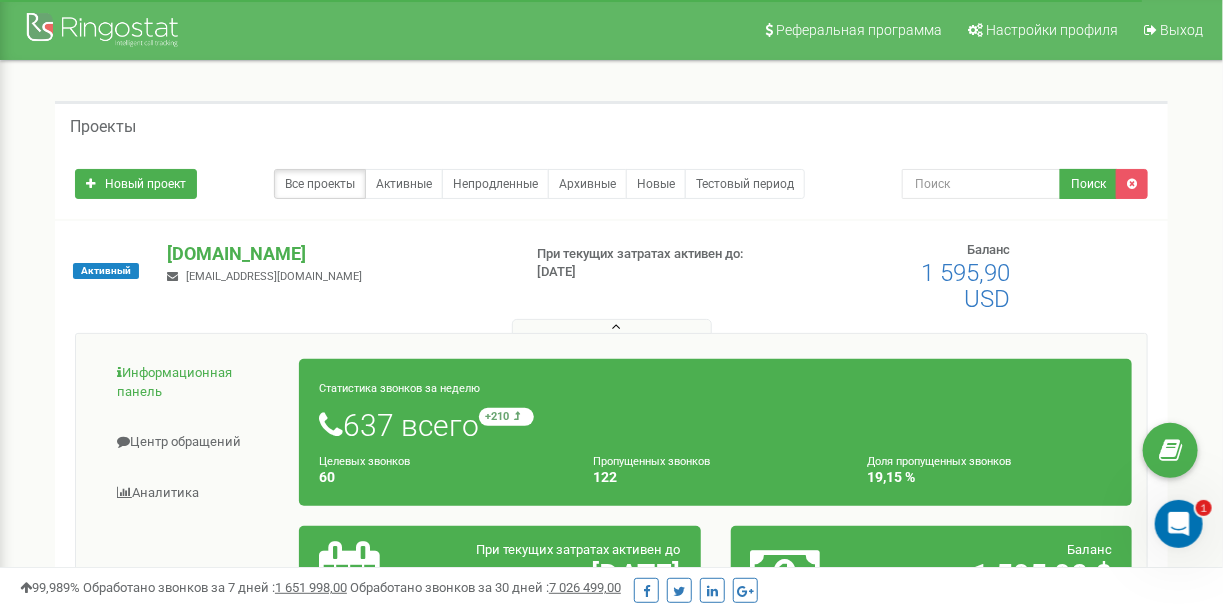 scroll, scrollTop: 105, scrollLeft: 0, axis: vertical 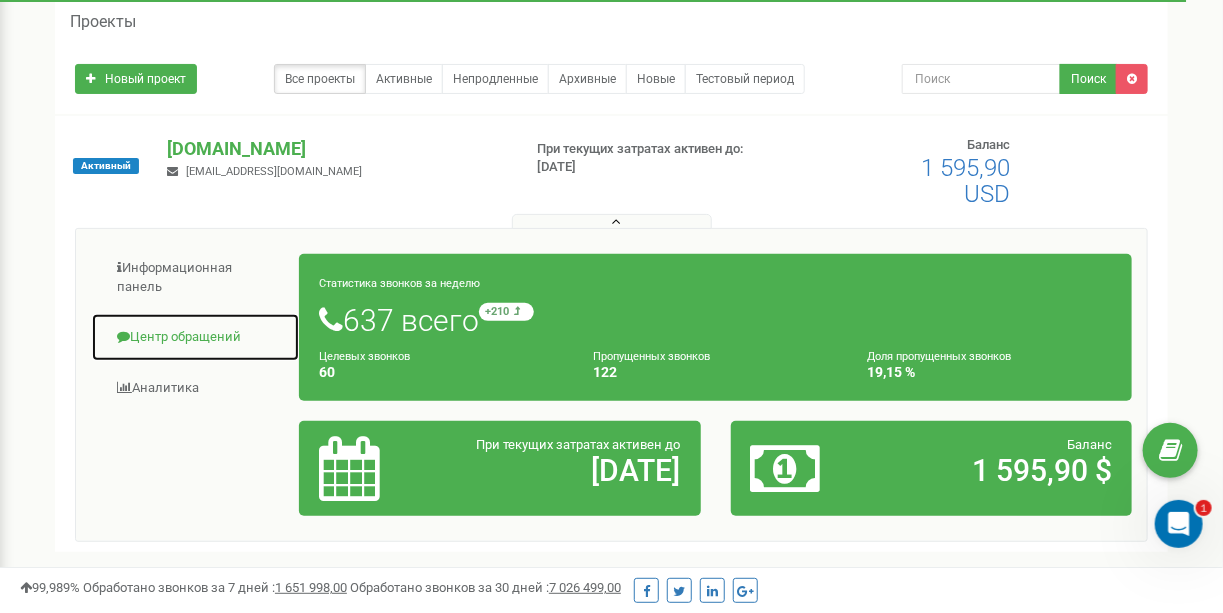 click on "Центр обращений" at bounding box center [195, 337] 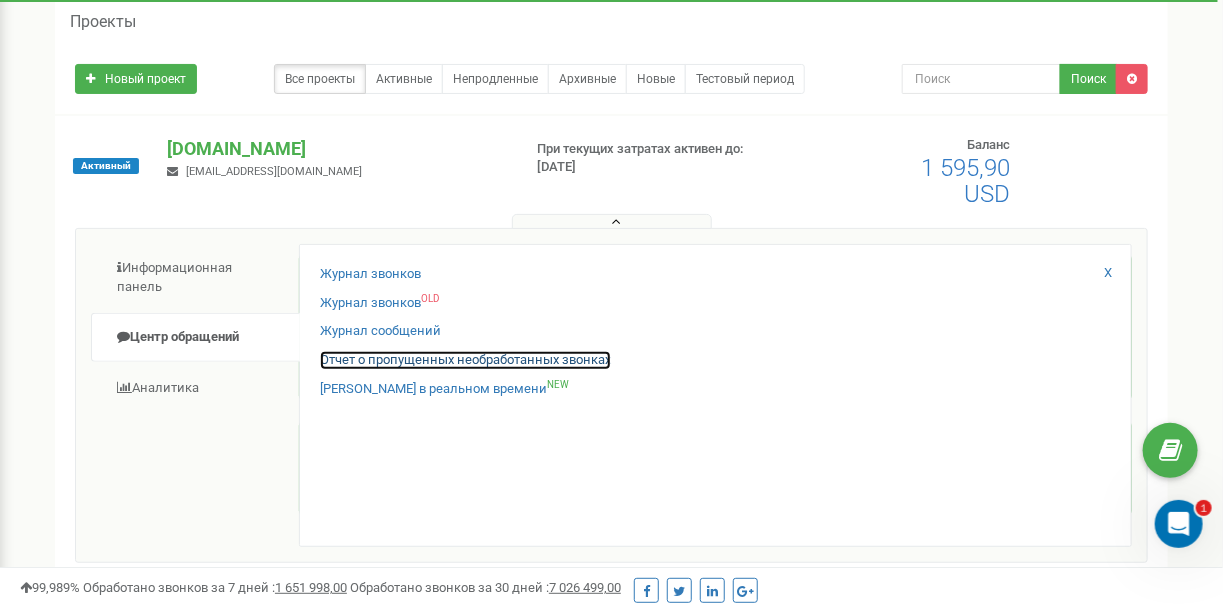 click on "Отчет о пропущенных необработанных звонках" at bounding box center (465, 360) 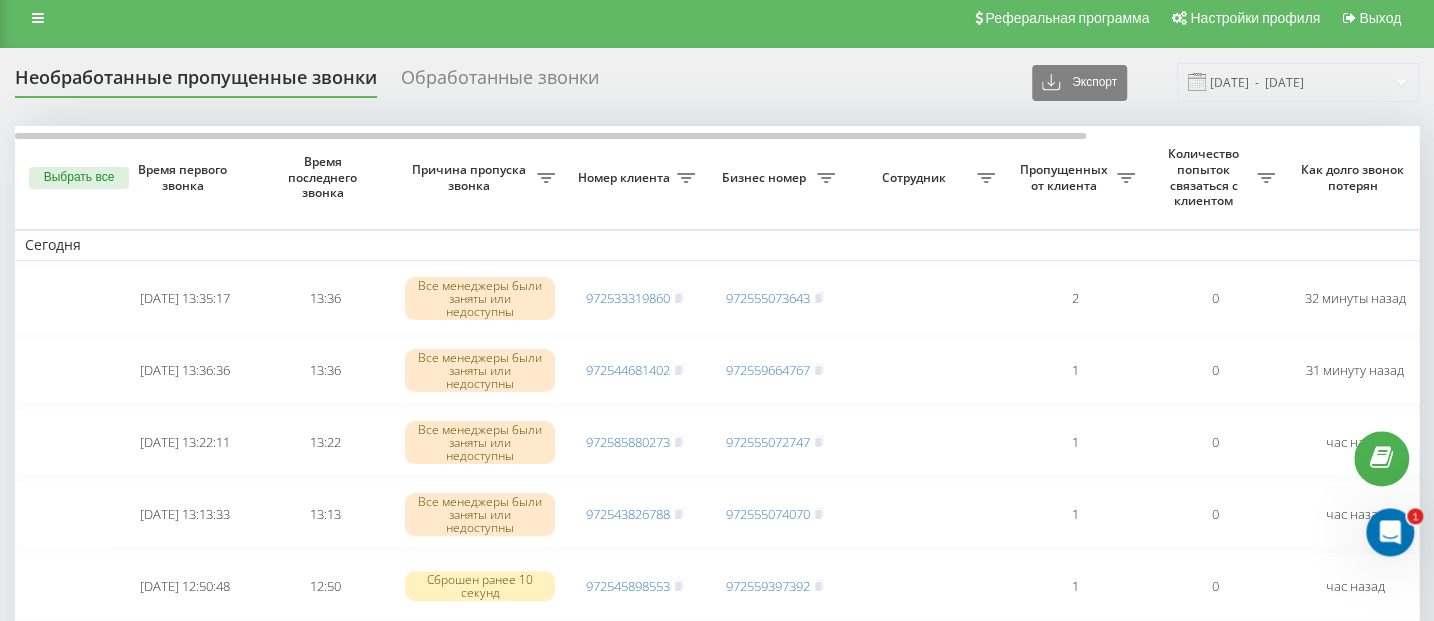scroll, scrollTop: 0, scrollLeft: 0, axis: both 